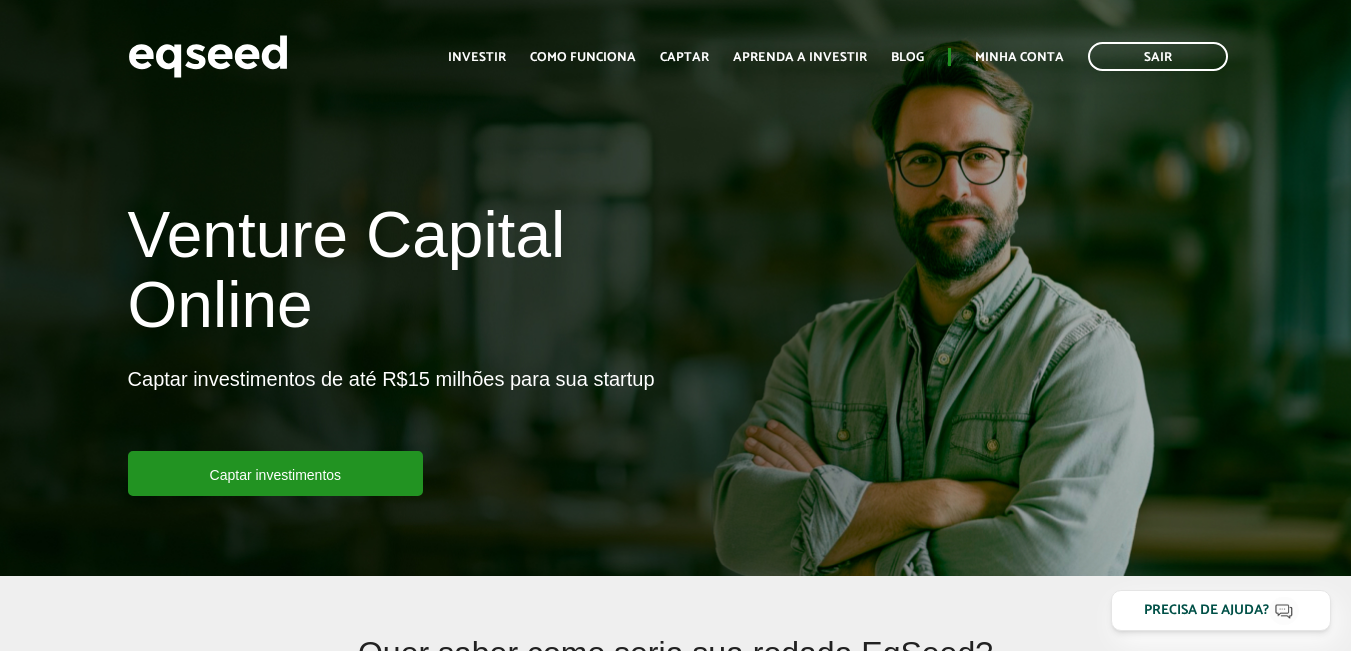 click on "Minha conta" at bounding box center [1019, 57] 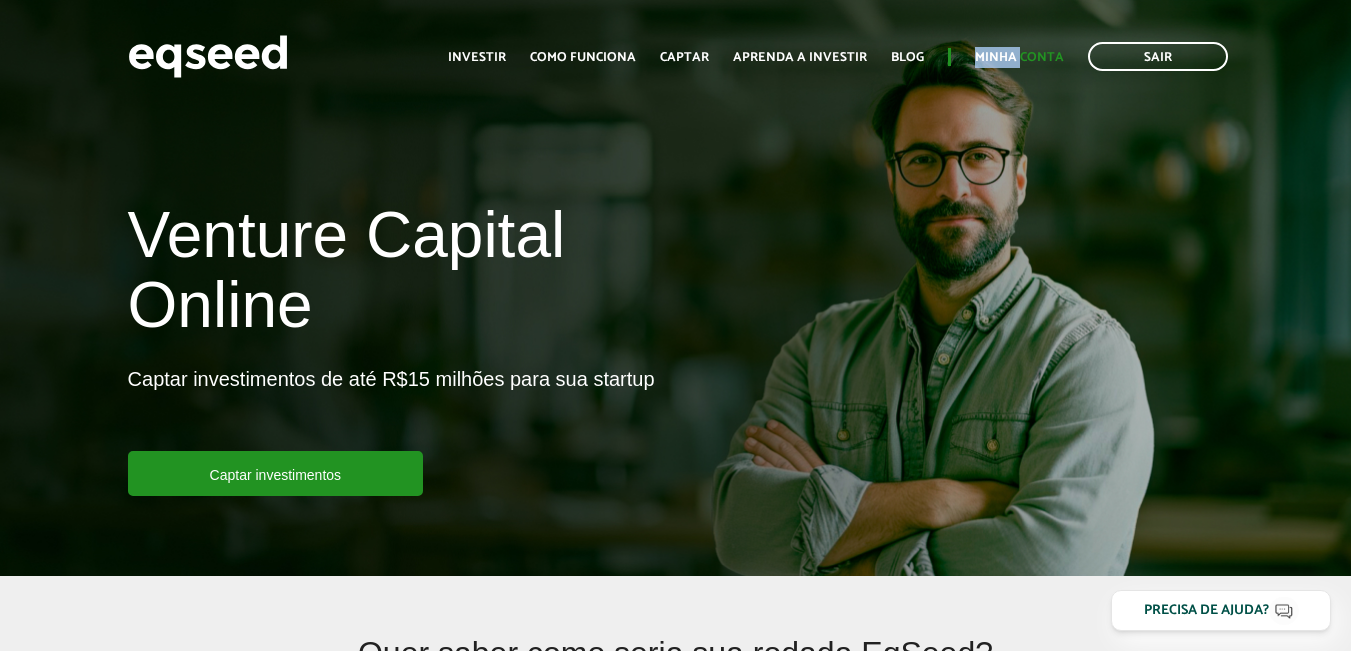 click on "Sair
Toggle navigation
Toggle navigation
Início
Investir Como funciona Captar Aprenda a investir Blog Sair" at bounding box center (675, 51) 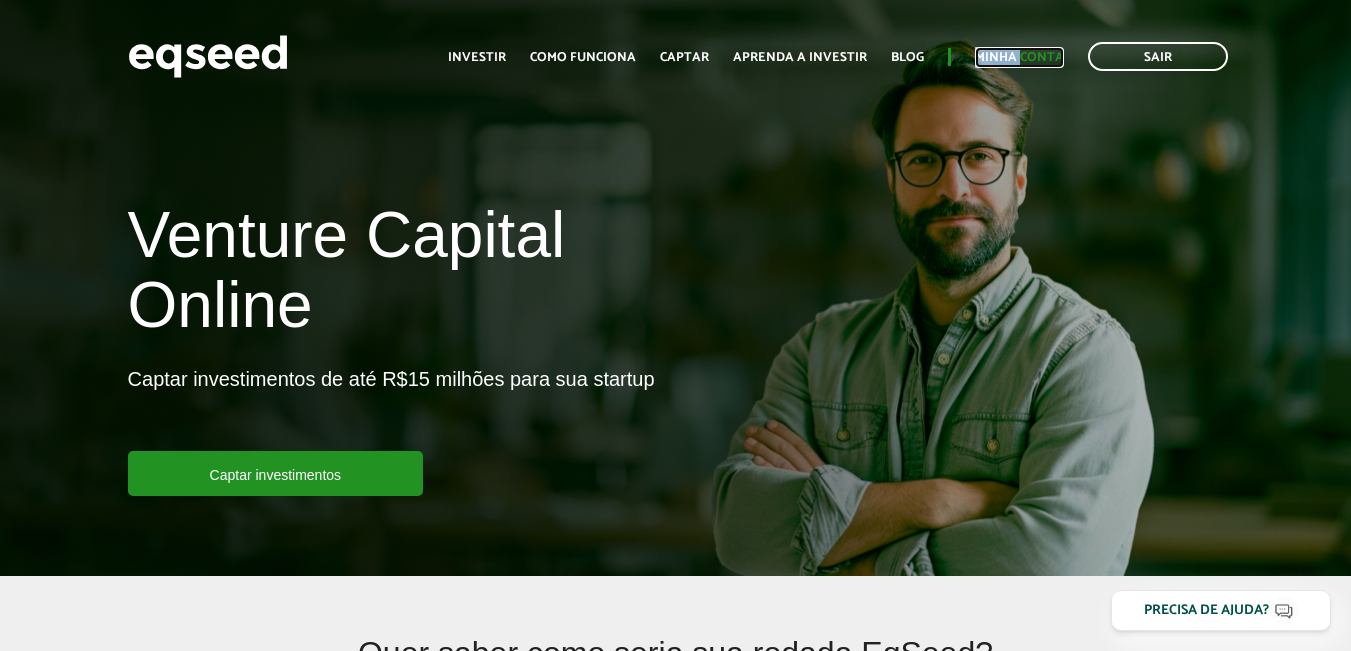 click on "Minha conta" at bounding box center (1019, 57) 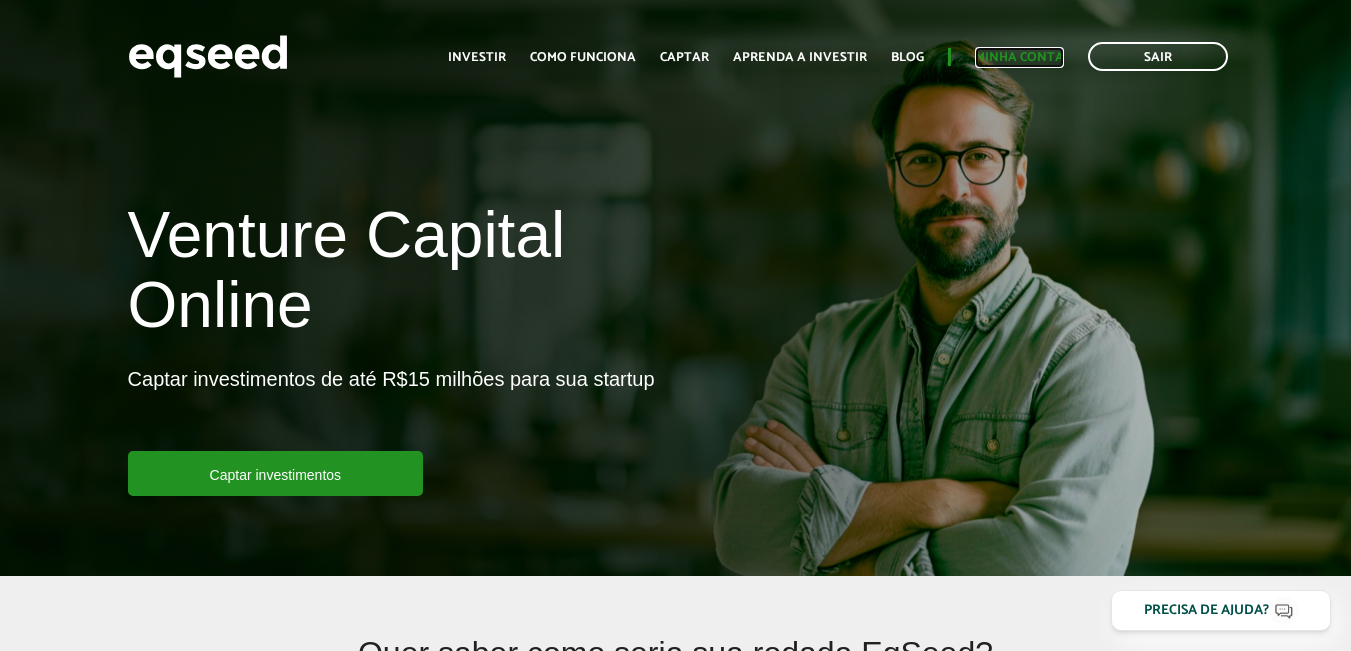 scroll, scrollTop: 0, scrollLeft: 0, axis: both 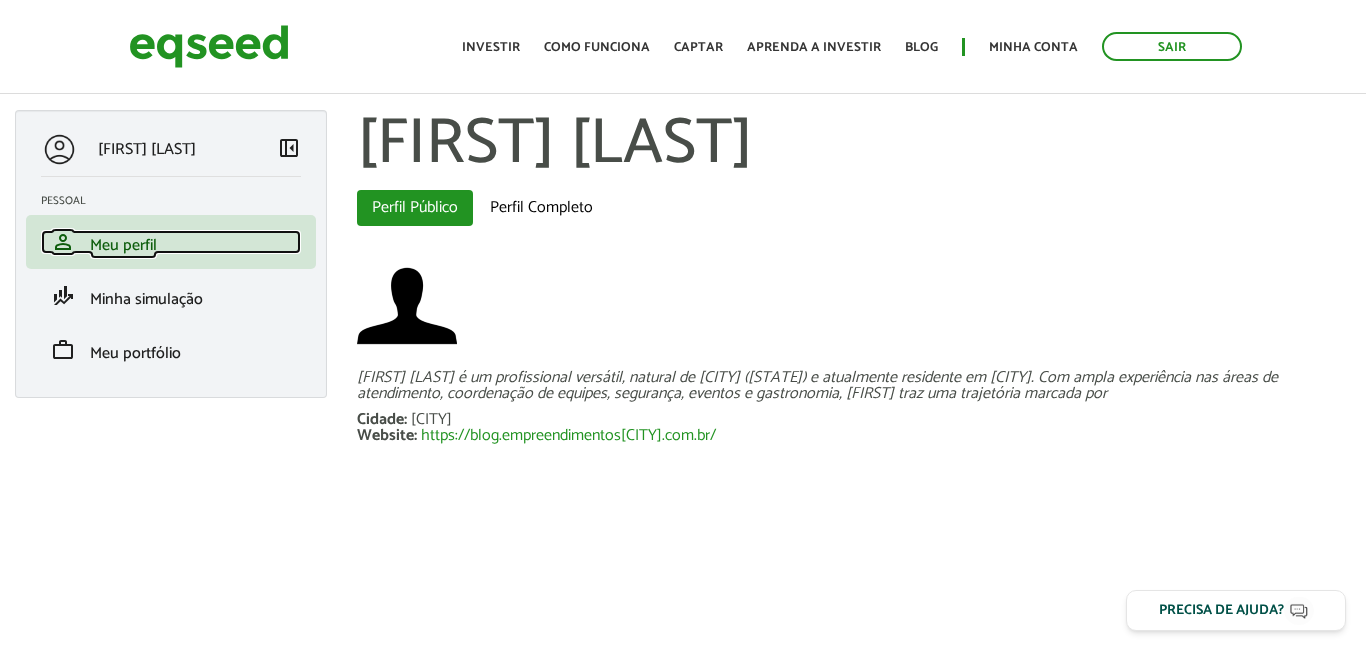 drag, startPoint x: 226, startPoint y: 254, endPoint x: 357, endPoint y: 244, distance: 131.38112 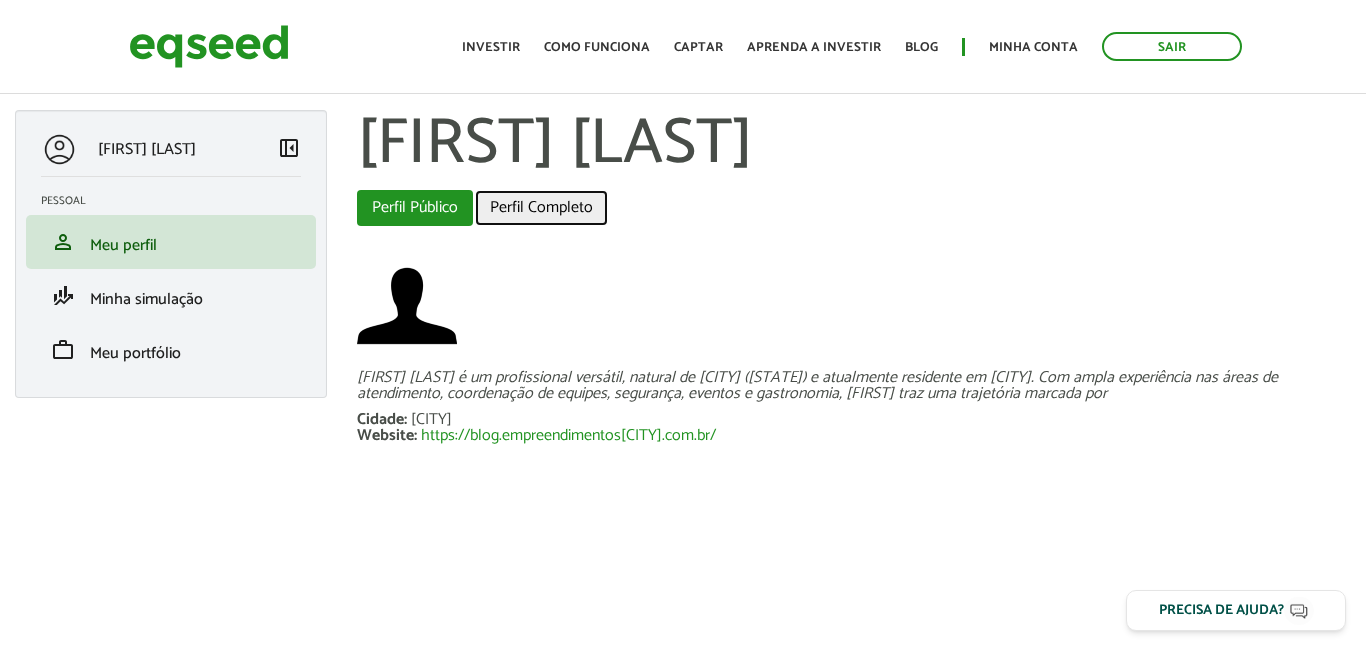 click on "Perfil Completo" at bounding box center [541, 208] 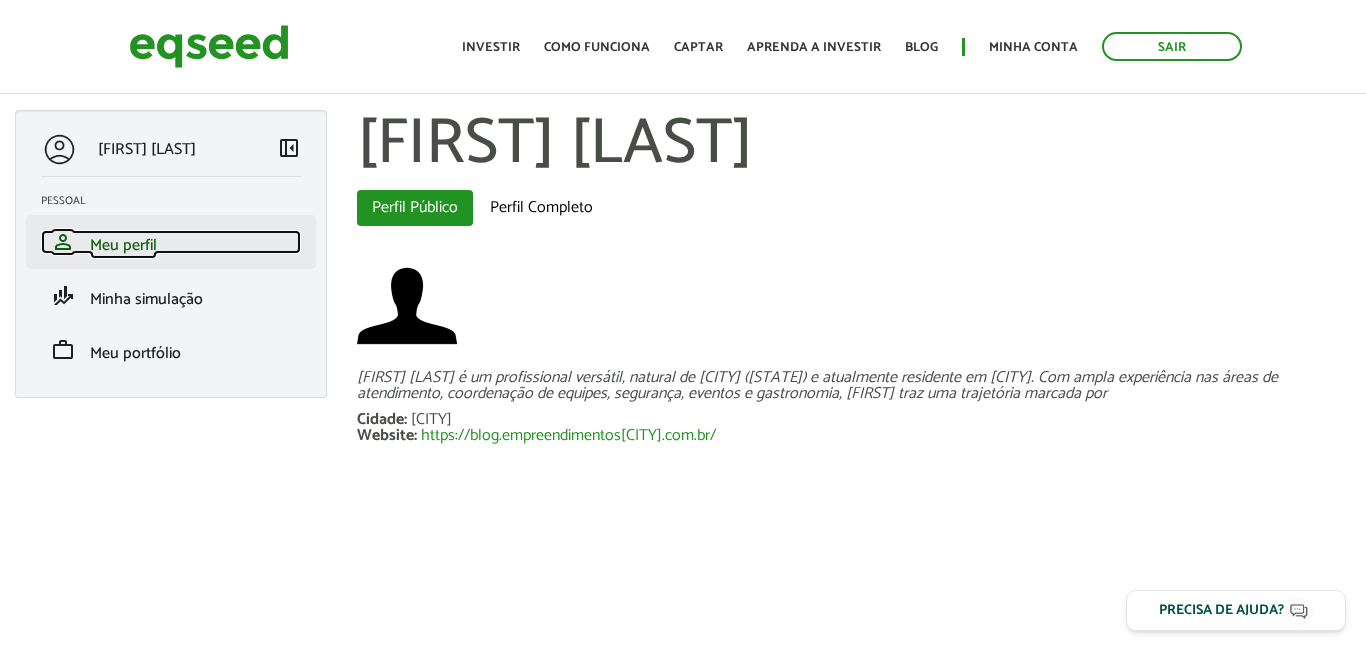 click on "Meu perfil" at bounding box center (123, 245) 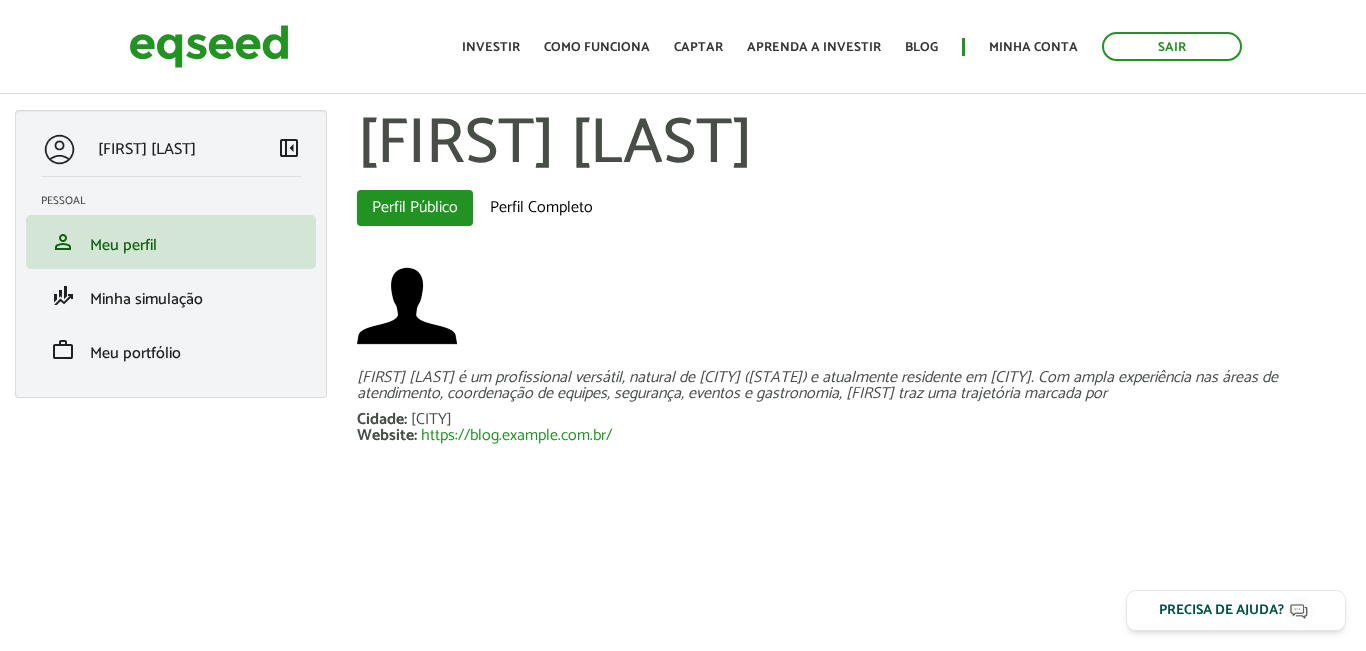 scroll, scrollTop: 0, scrollLeft: 0, axis: both 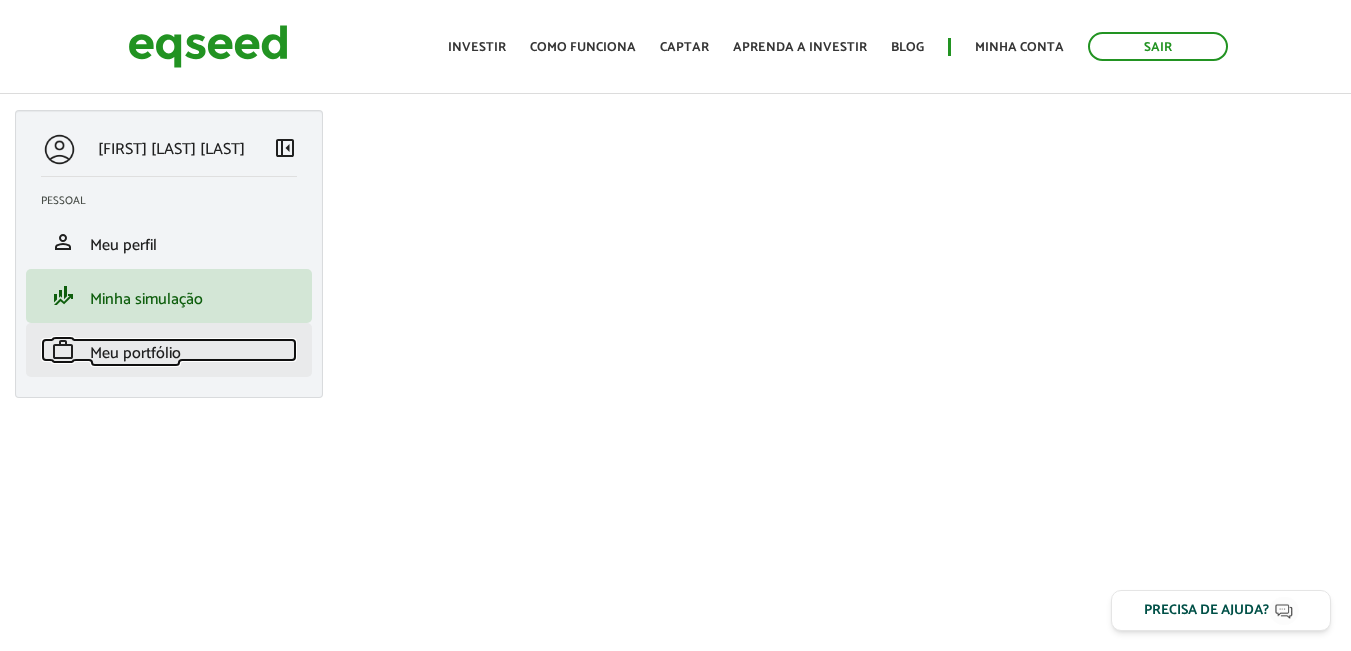 click on "Meu portfólio" at bounding box center (135, 353) 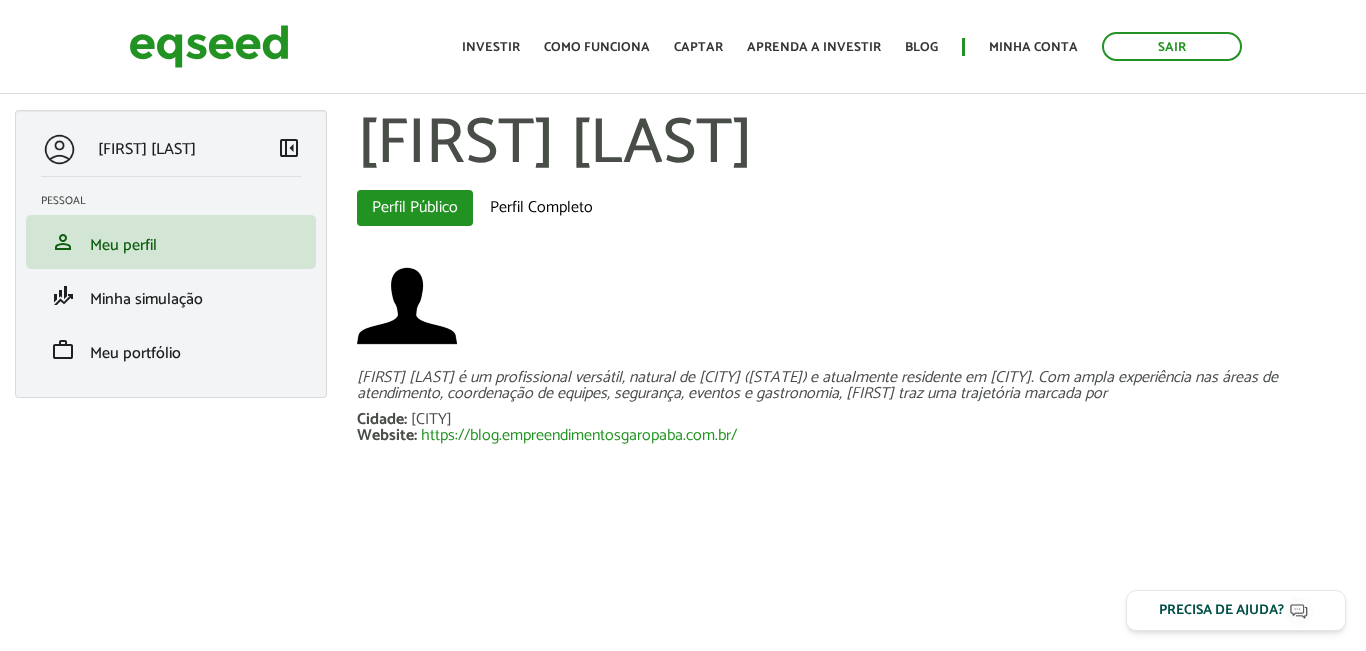 scroll, scrollTop: 0, scrollLeft: 0, axis: both 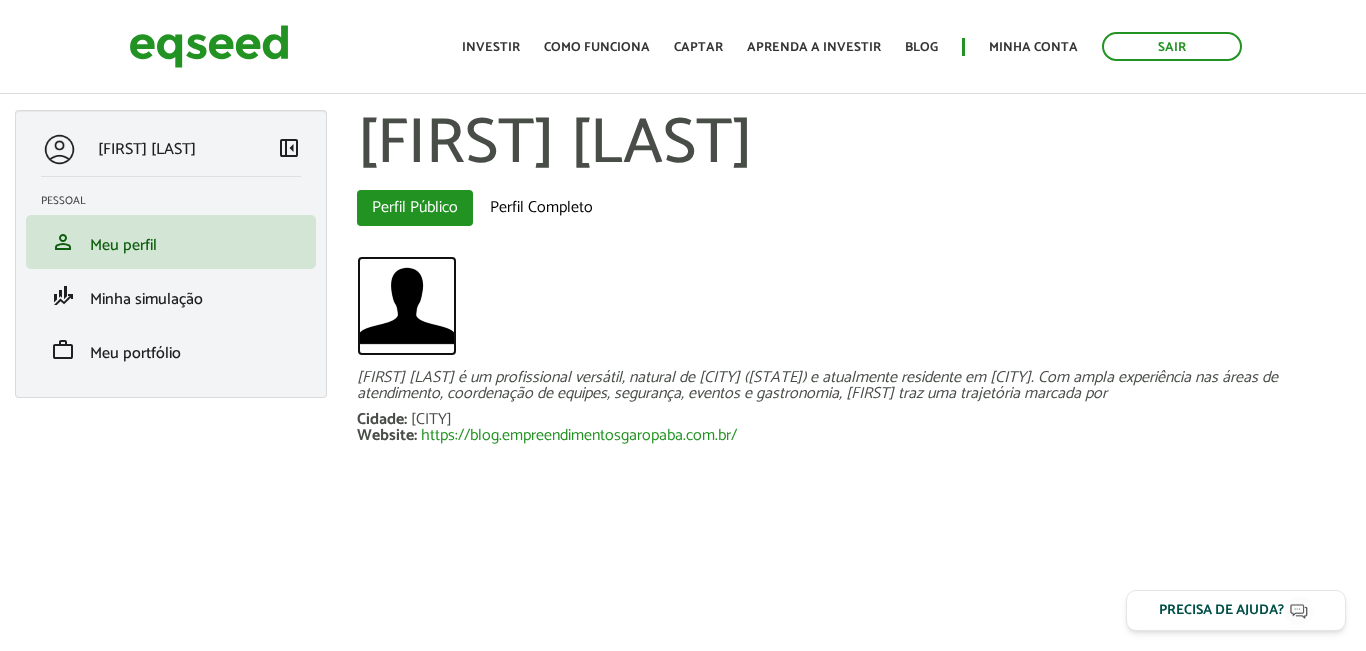 click at bounding box center (407, 306) 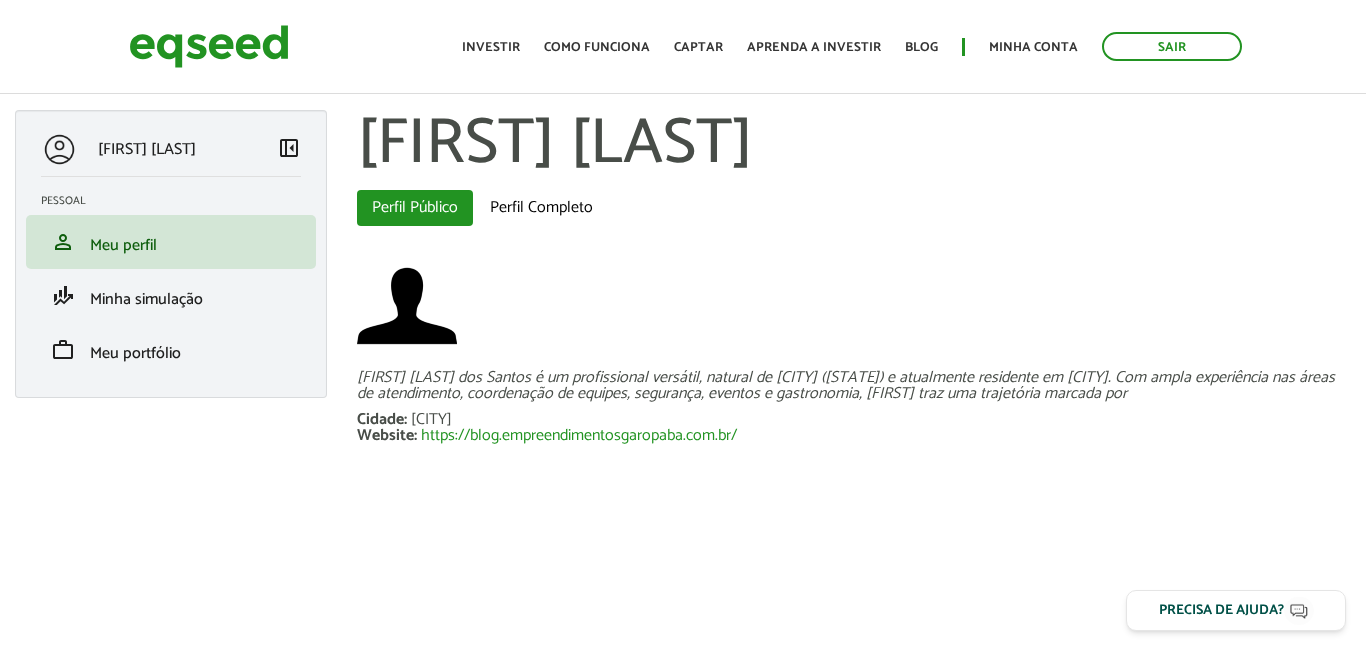 scroll, scrollTop: 0, scrollLeft: 0, axis: both 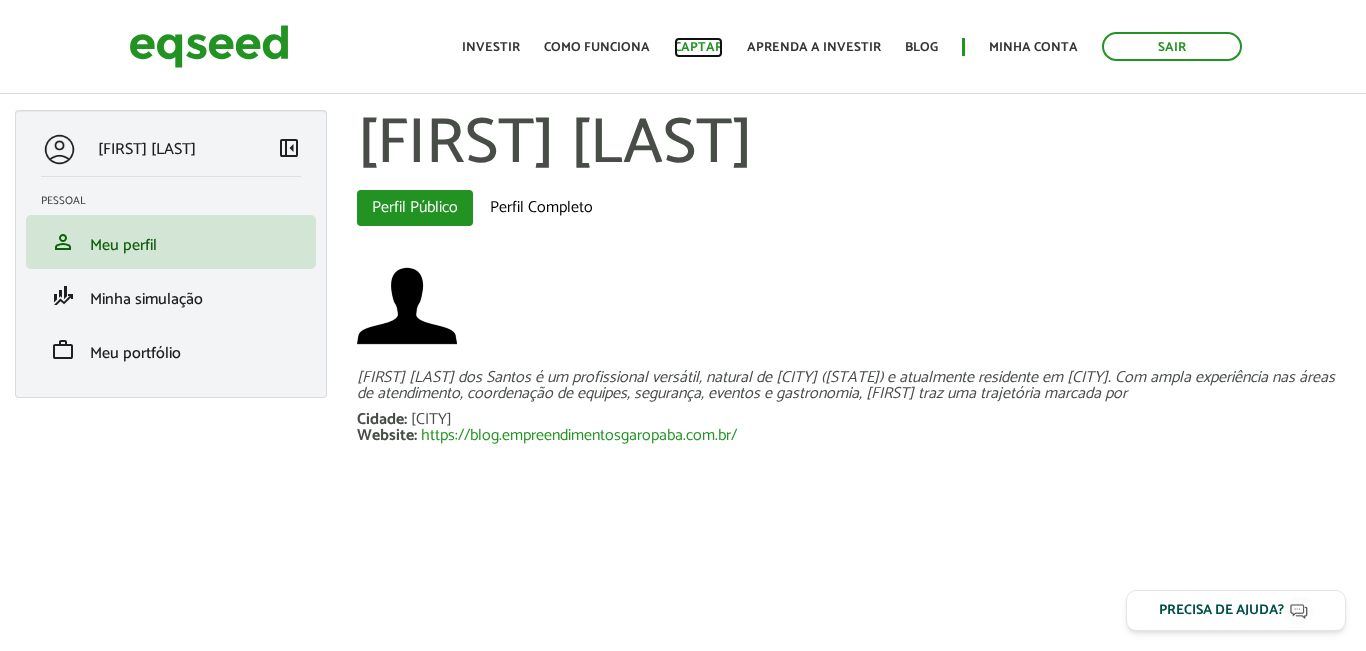 click on "Captar" at bounding box center (698, 47) 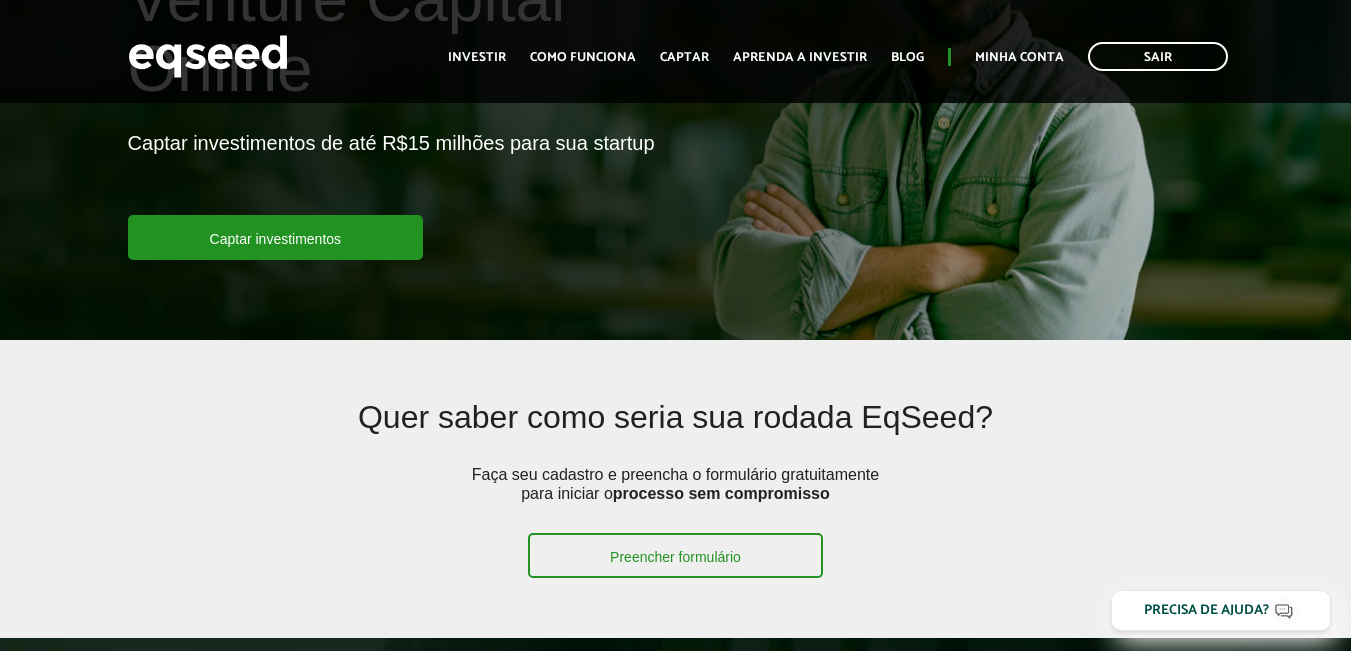 scroll, scrollTop: 240, scrollLeft: 0, axis: vertical 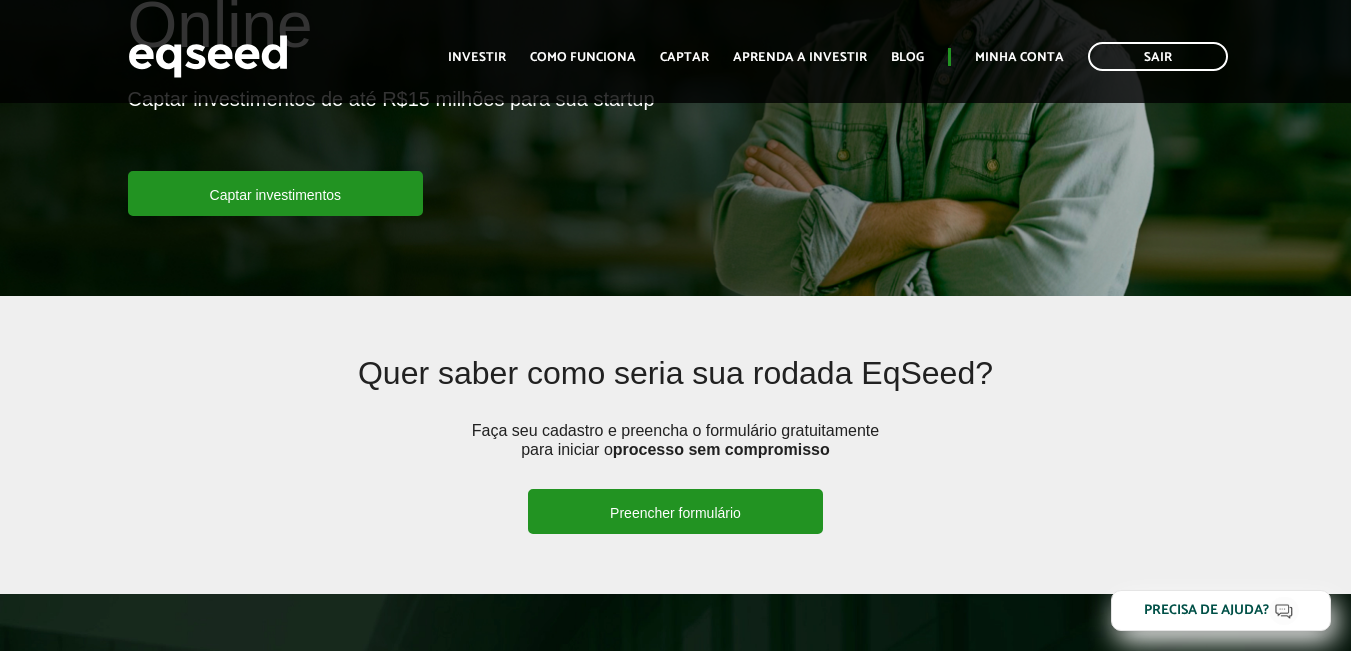 click on "Preencher formulário" at bounding box center [675, 511] 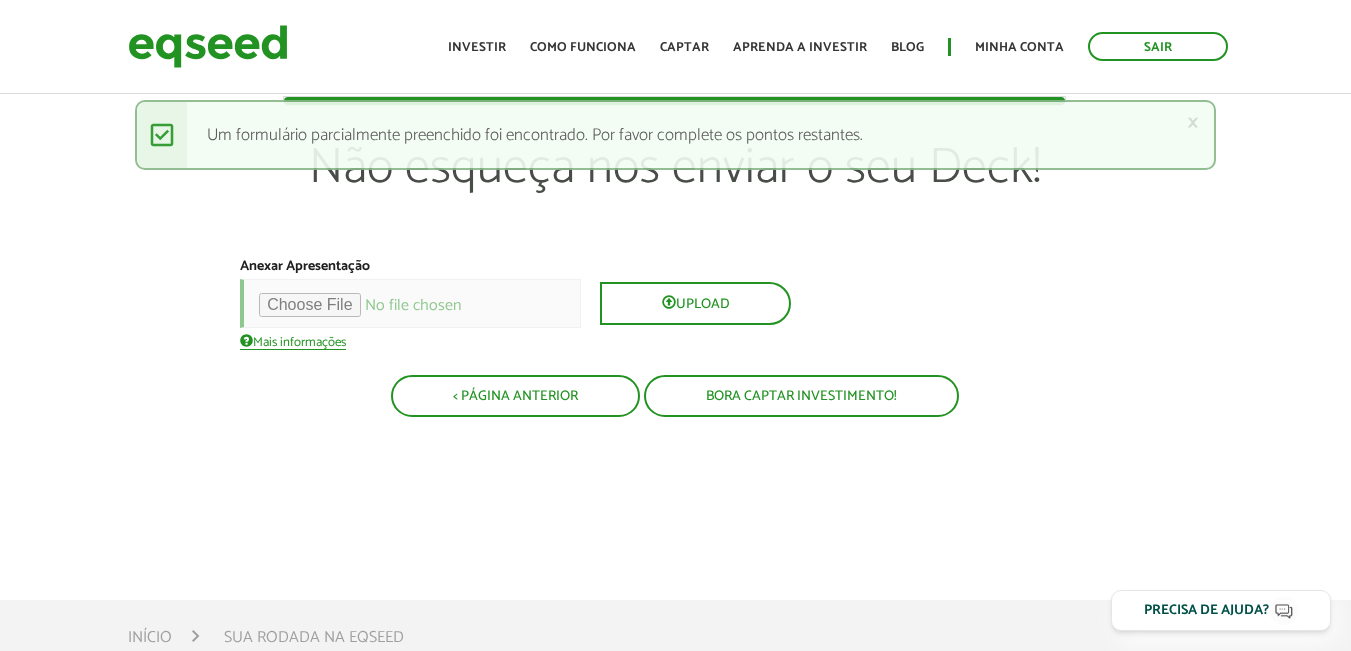 scroll, scrollTop: 0, scrollLeft: 0, axis: both 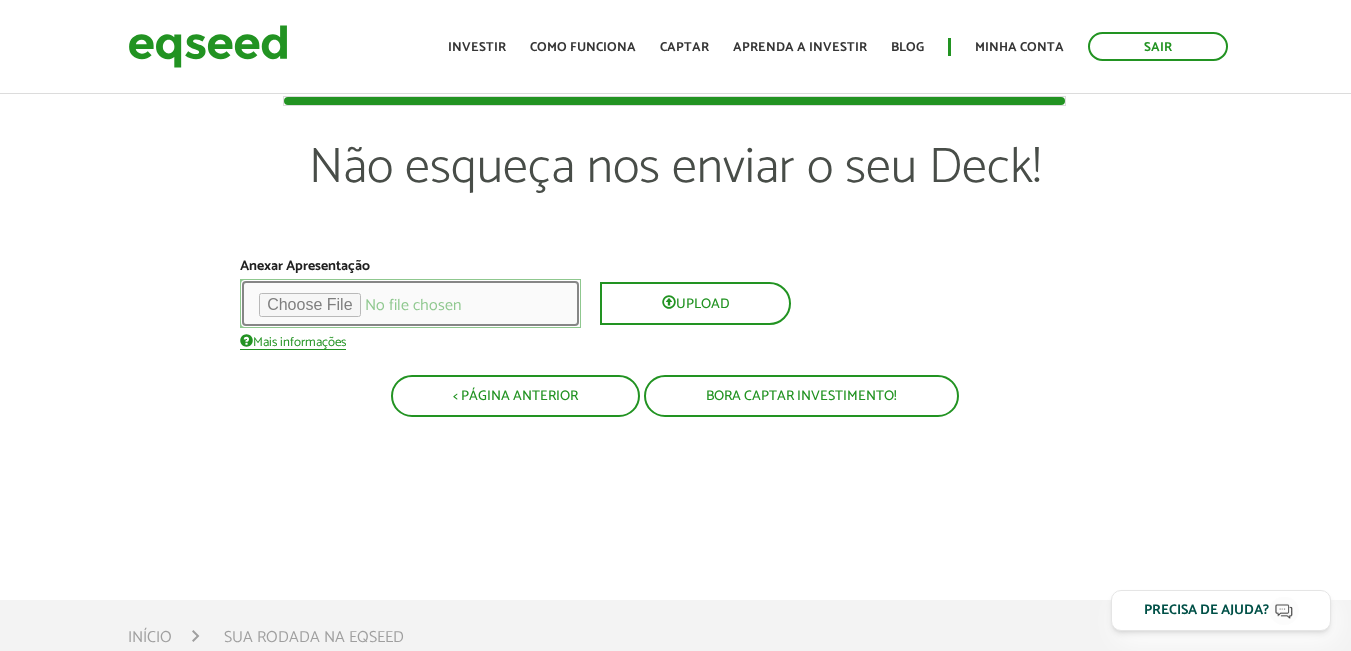 type on "**********" 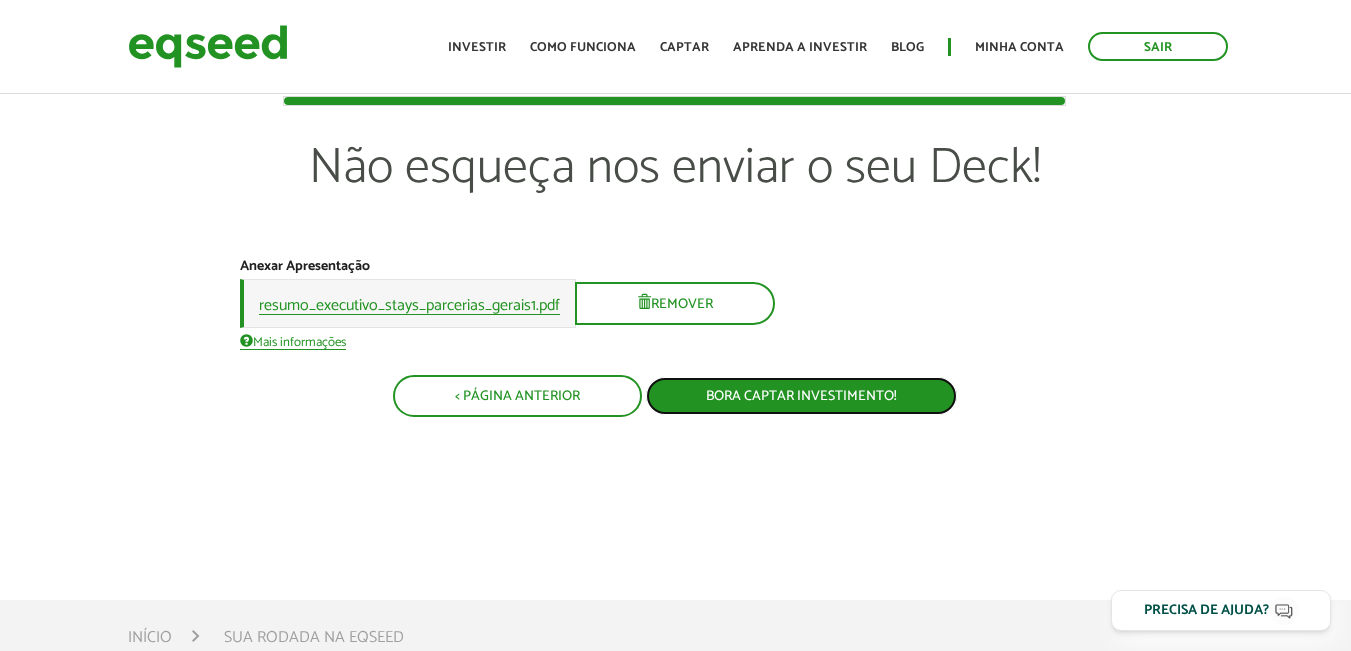 click on "Bora captar investimento!" at bounding box center [801, 396] 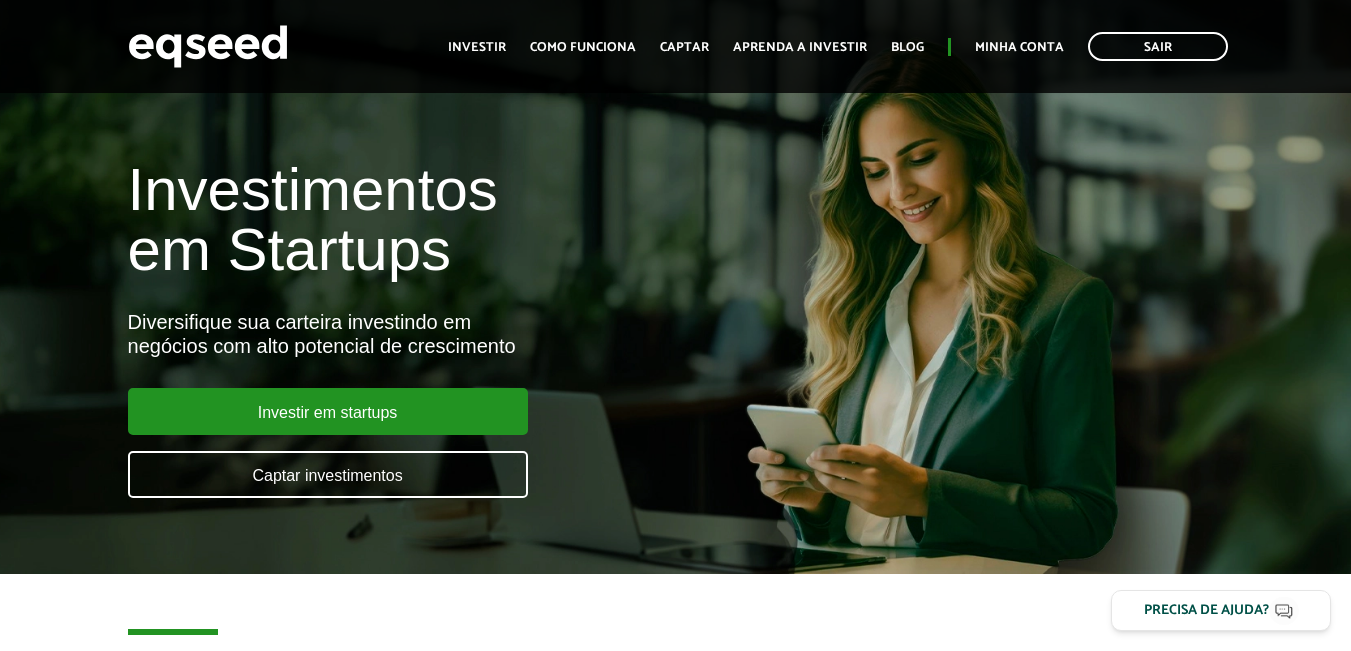 scroll, scrollTop: 707, scrollLeft: 0, axis: vertical 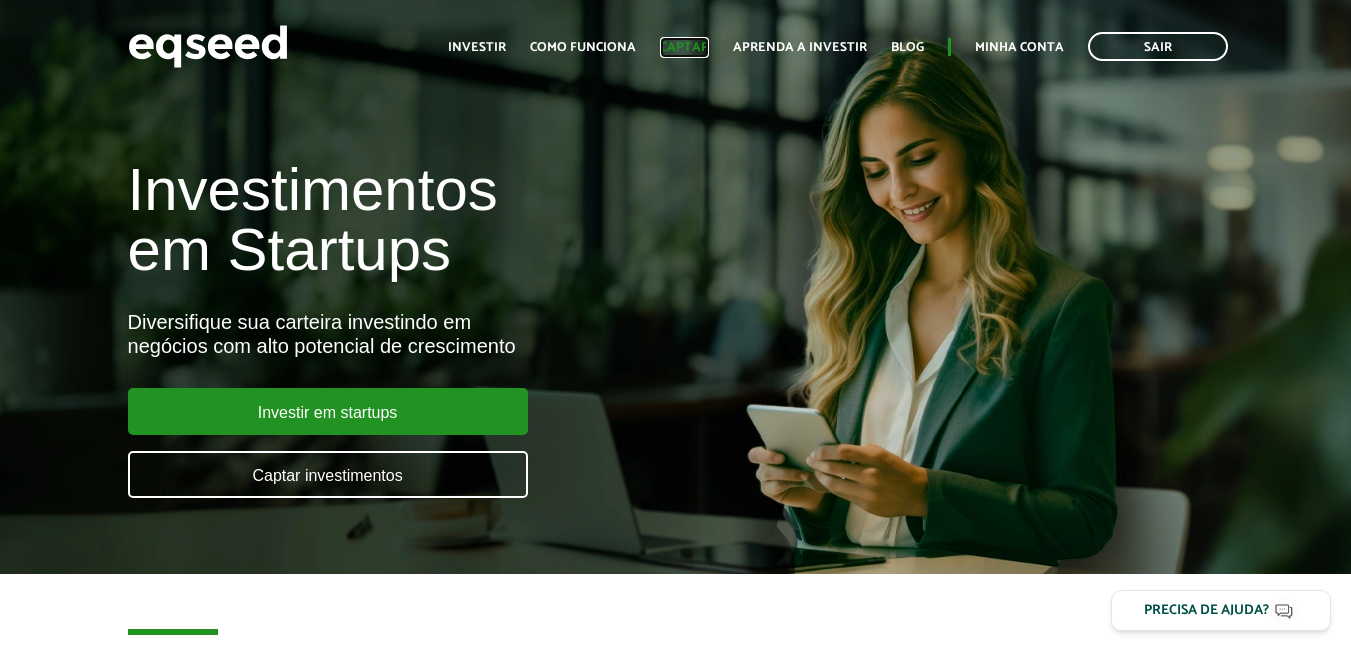click on "Captar" at bounding box center [684, 47] 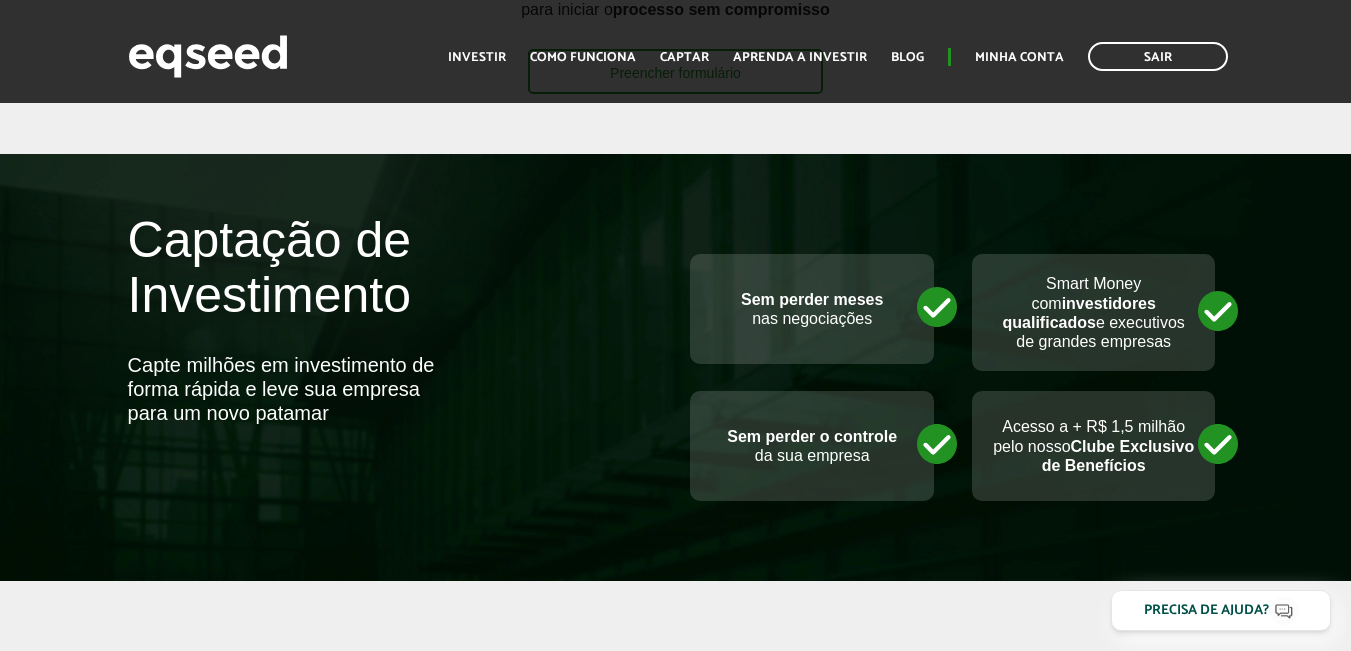 scroll, scrollTop: 640, scrollLeft: 0, axis: vertical 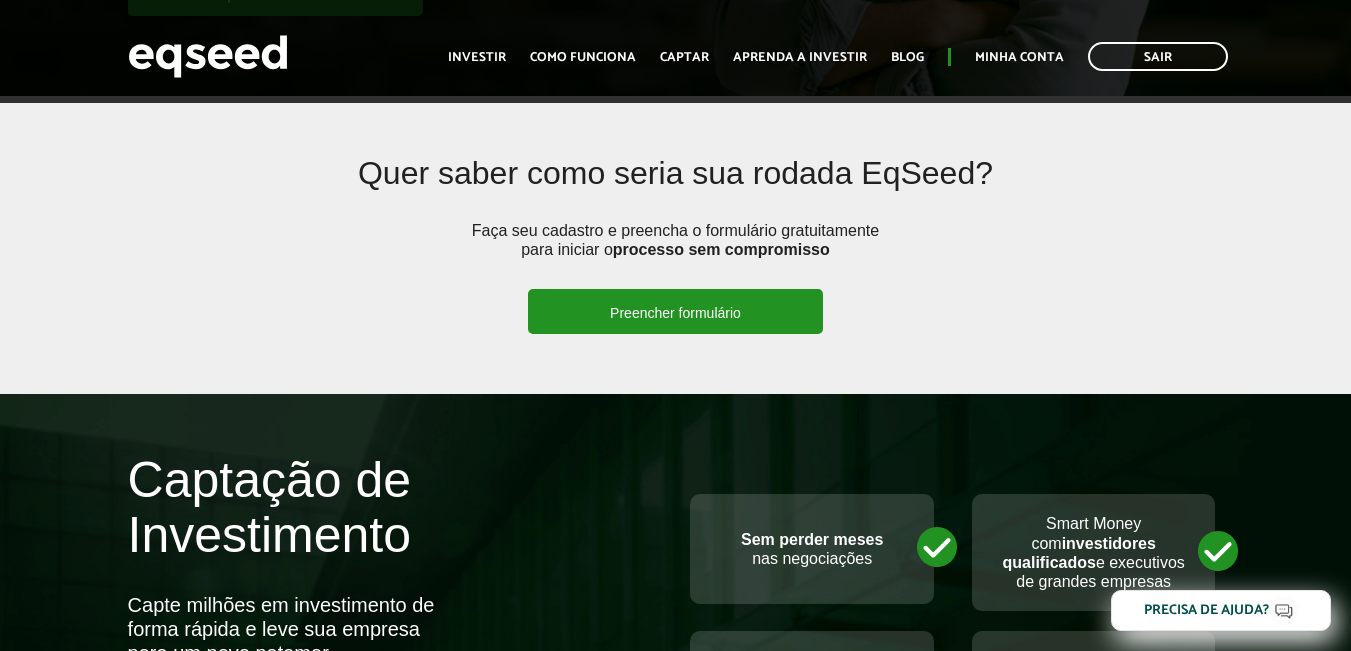 click on "Preencher formulário" at bounding box center [675, 311] 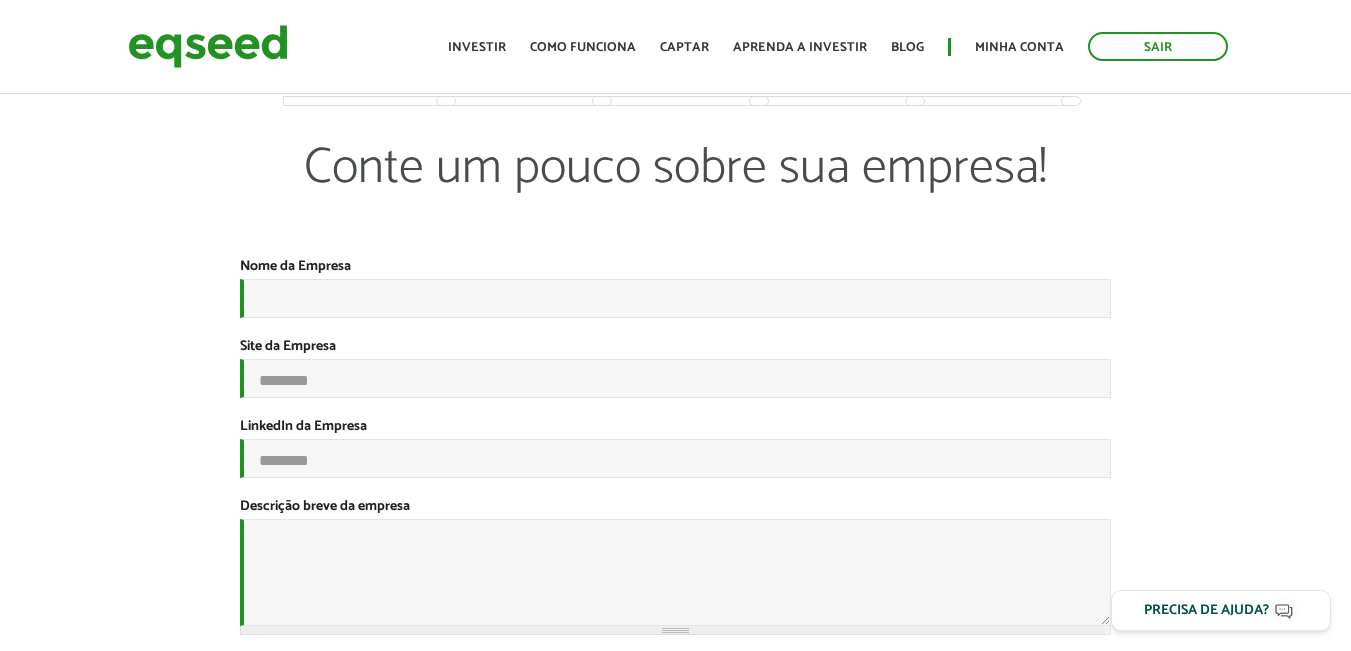 scroll, scrollTop: 0, scrollLeft: 0, axis: both 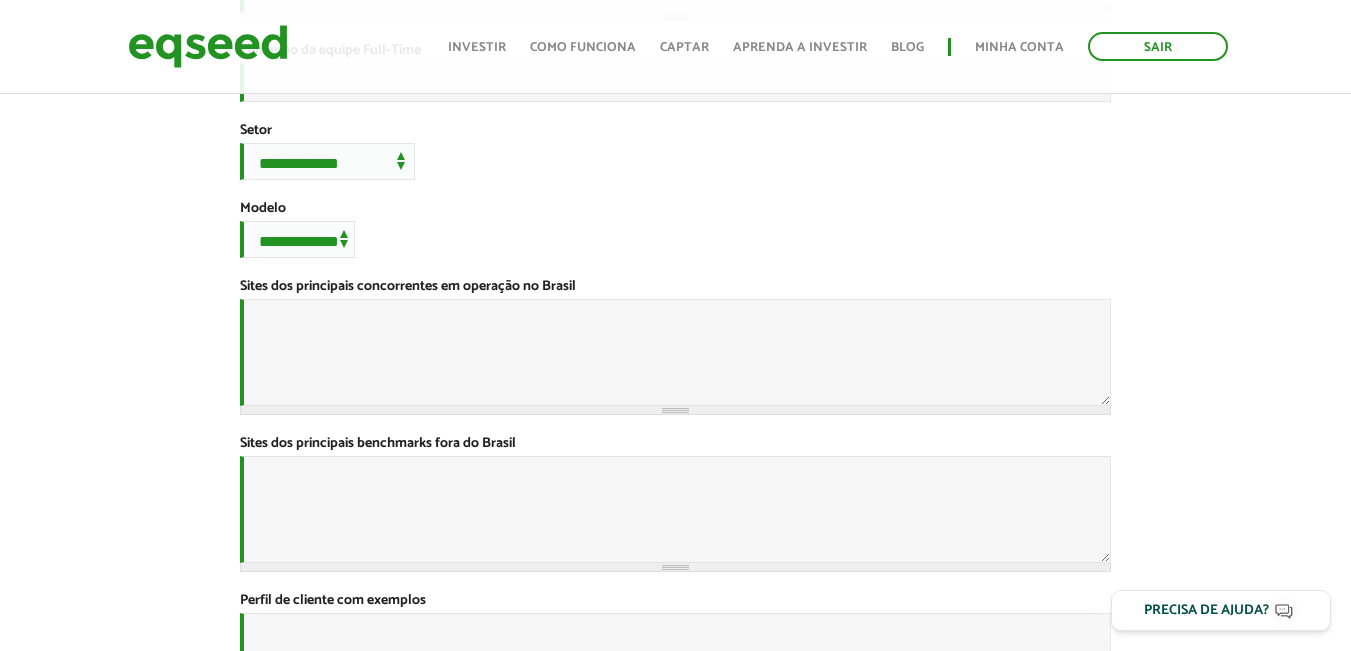 click on "Sair
Toggle navigation
Toggle navigation
Início
Investir" at bounding box center [675, -288] 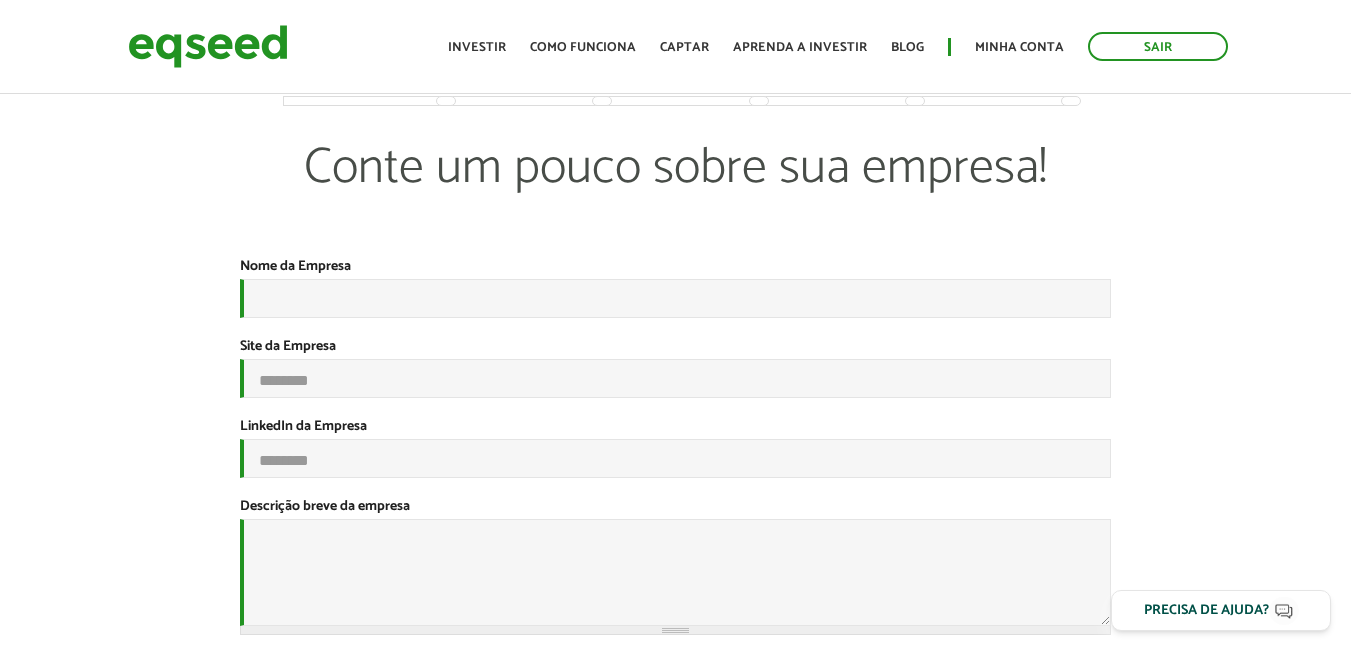 scroll, scrollTop: 613, scrollLeft: 0, axis: vertical 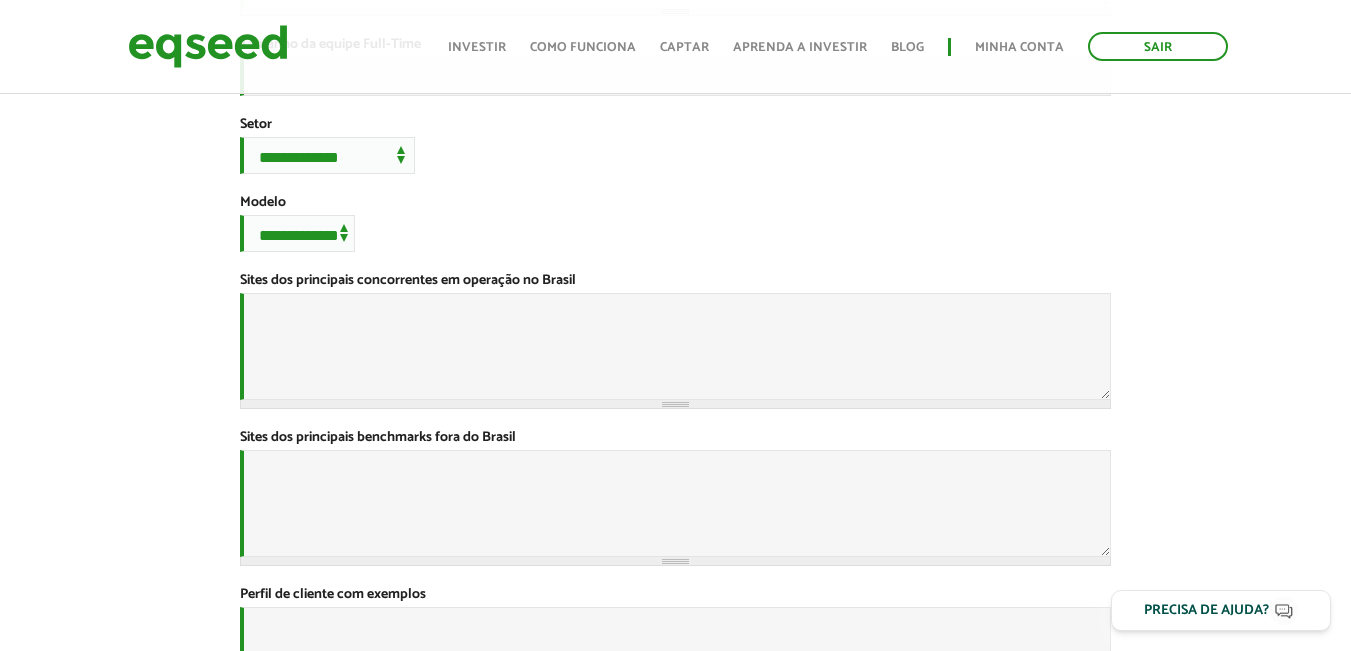drag, startPoint x: 678, startPoint y: 95, endPoint x: 996, endPoint y: 39, distance: 322.89316 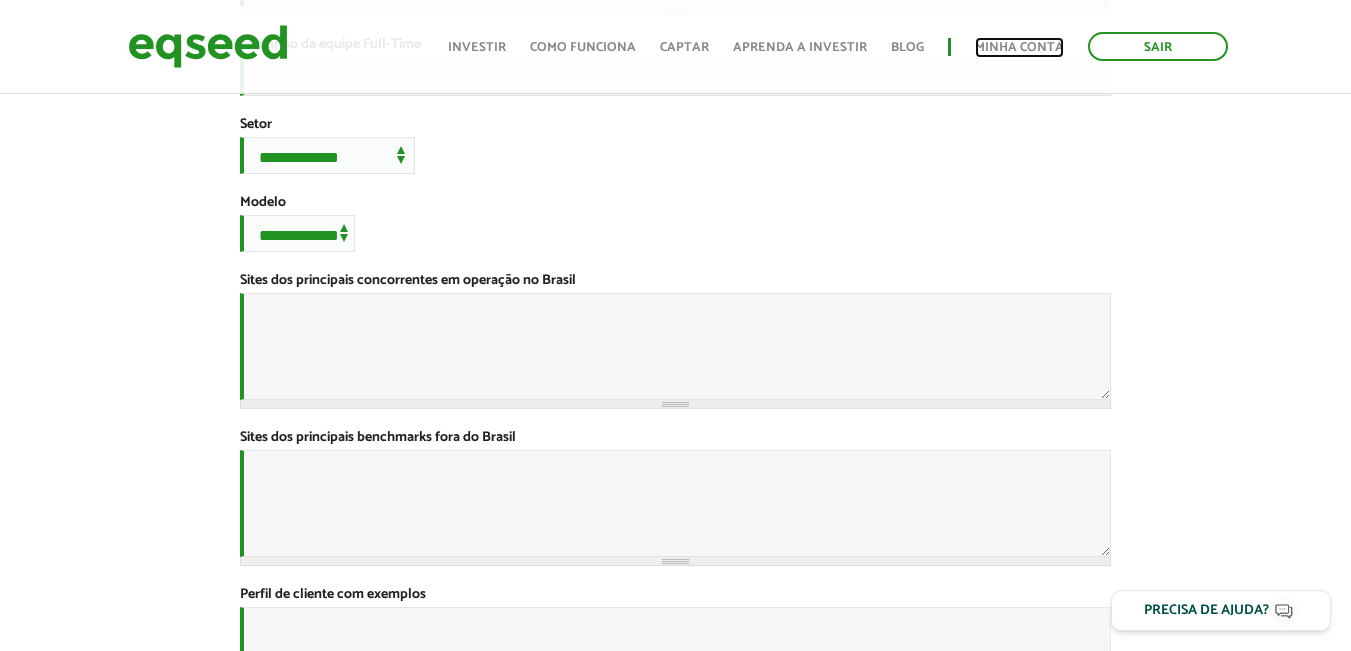 click on "Minha conta" at bounding box center (1019, 47) 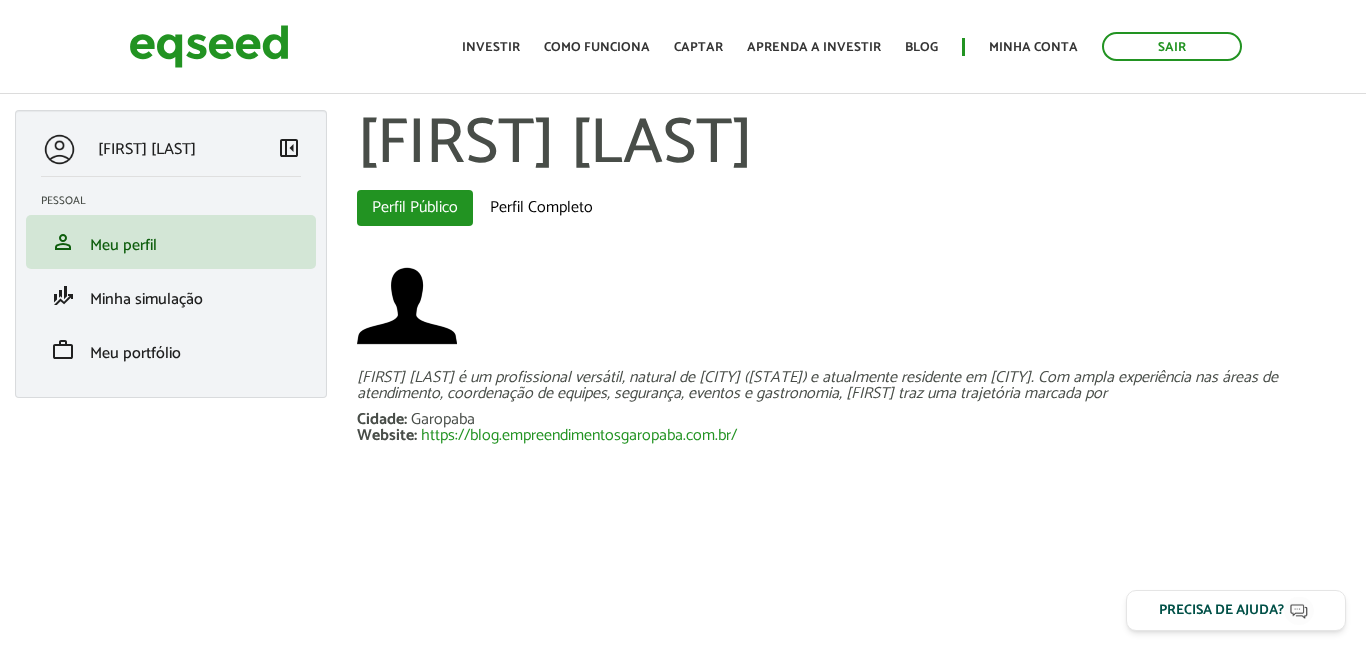 scroll, scrollTop: 0, scrollLeft: 0, axis: both 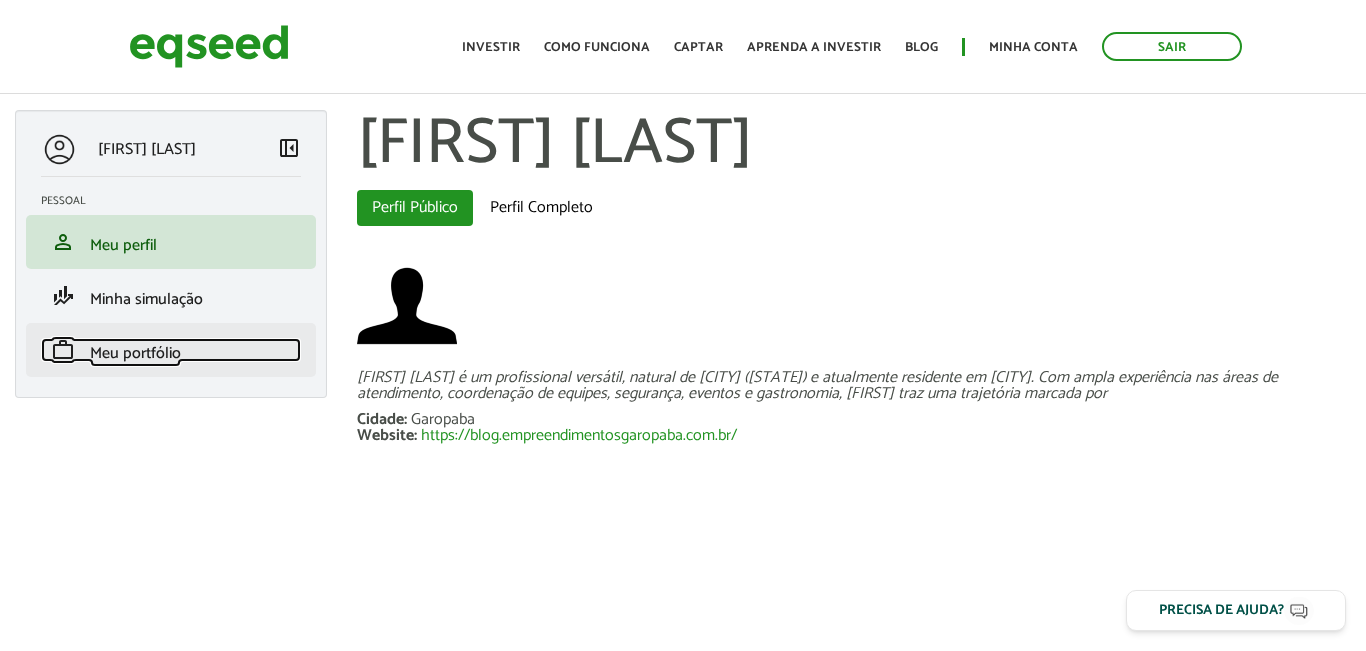 click on "Meu portfólio" at bounding box center (135, 353) 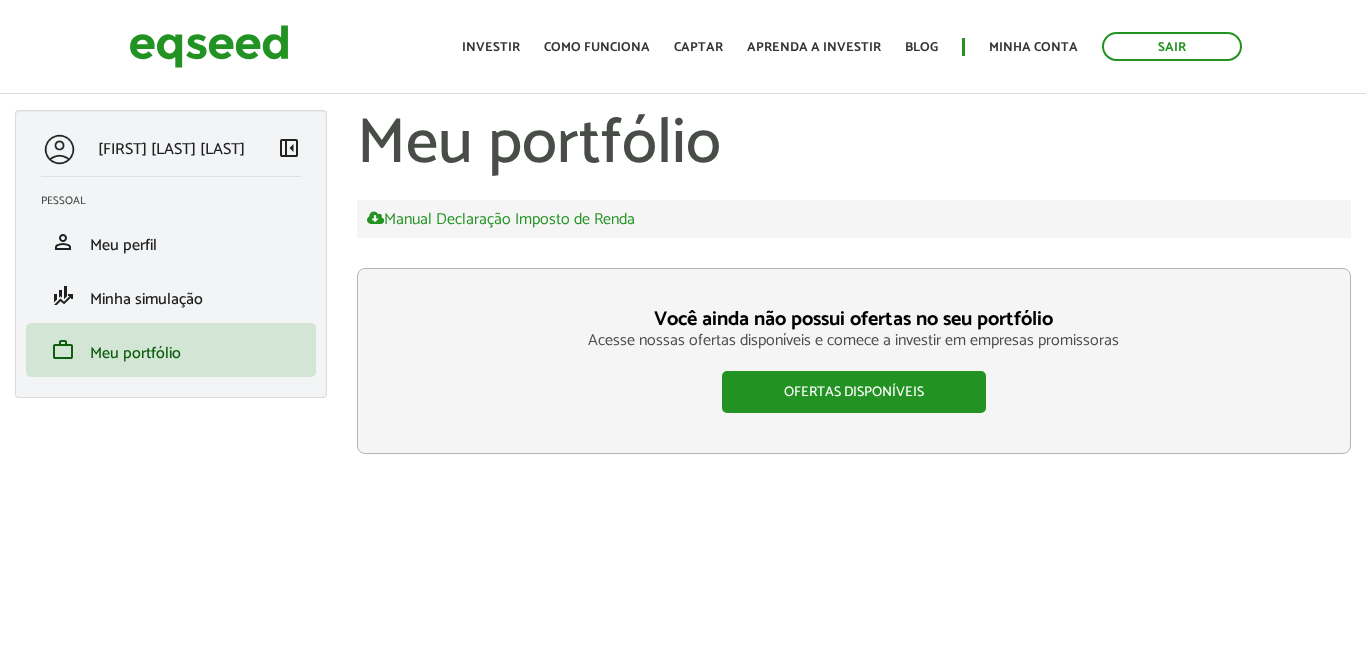 scroll, scrollTop: 0, scrollLeft: 0, axis: both 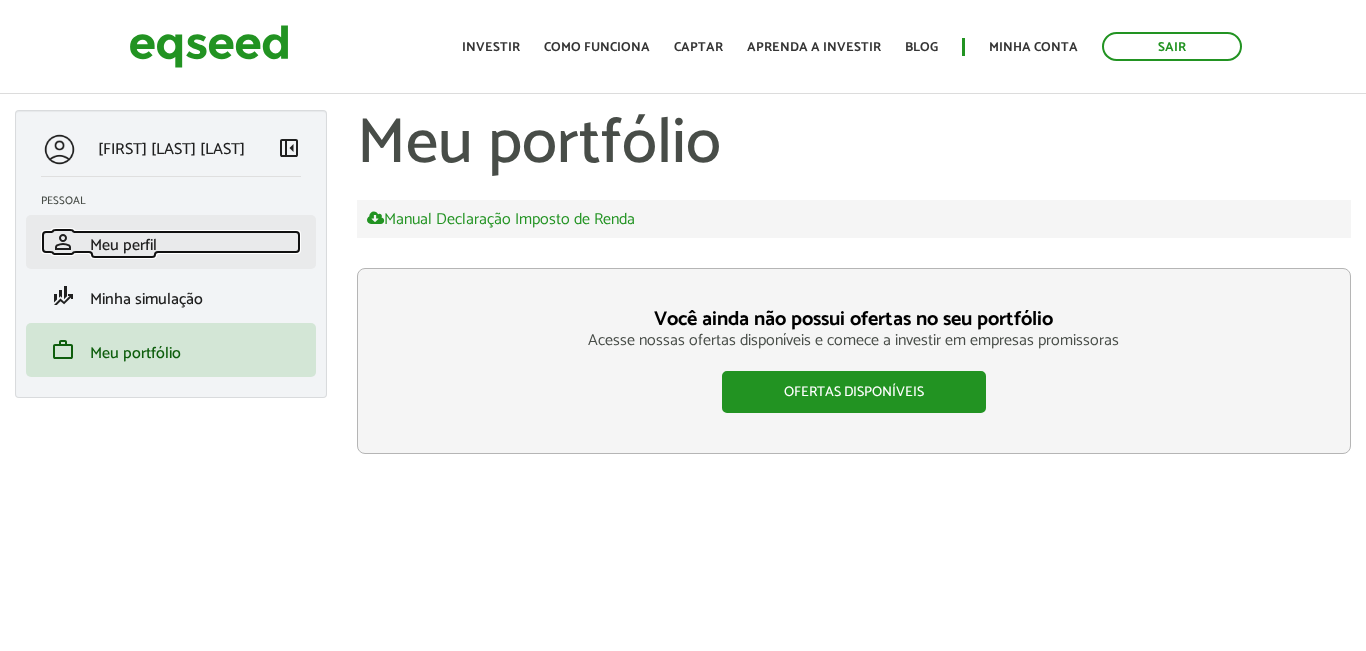 click on "Meu perfil" at bounding box center [123, 245] 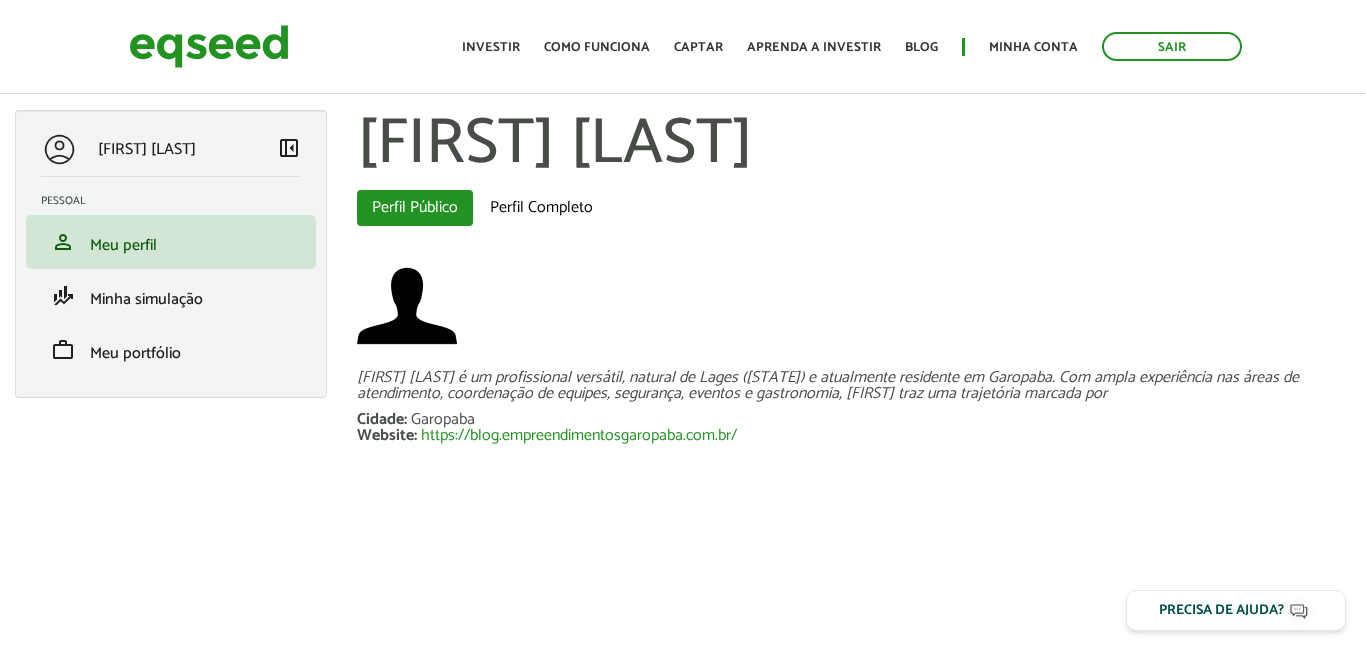 scroll, scrollTop: 0, scrollLeft: 0, axis: both 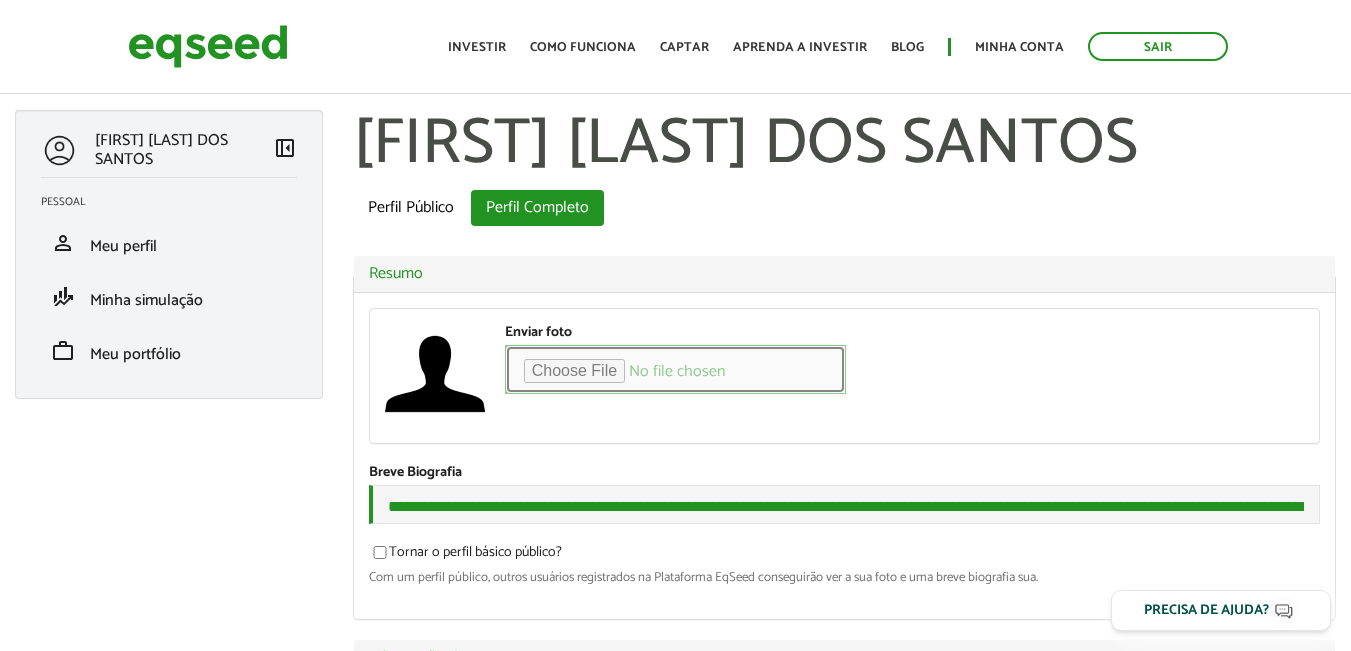 click on "Enviar foto" at bounding box center (675, 369) 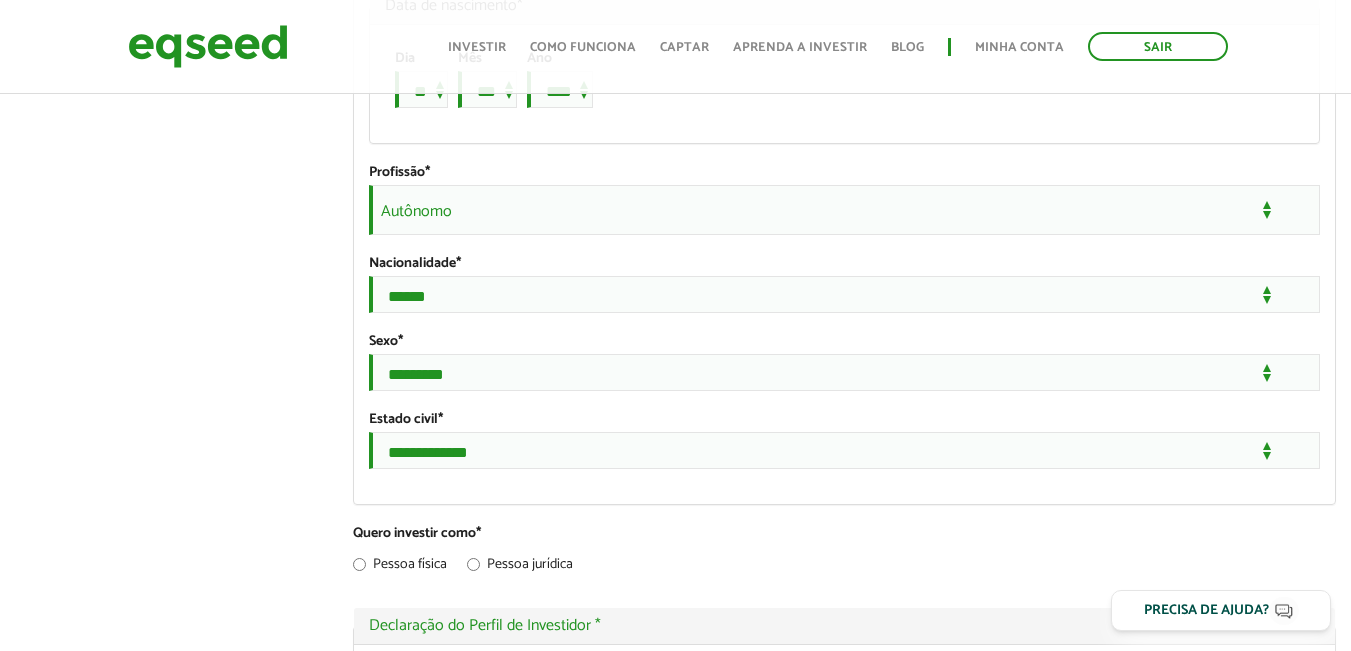 scroll, scrollTop: 1640, scrollLeft: 0, axis: vertical 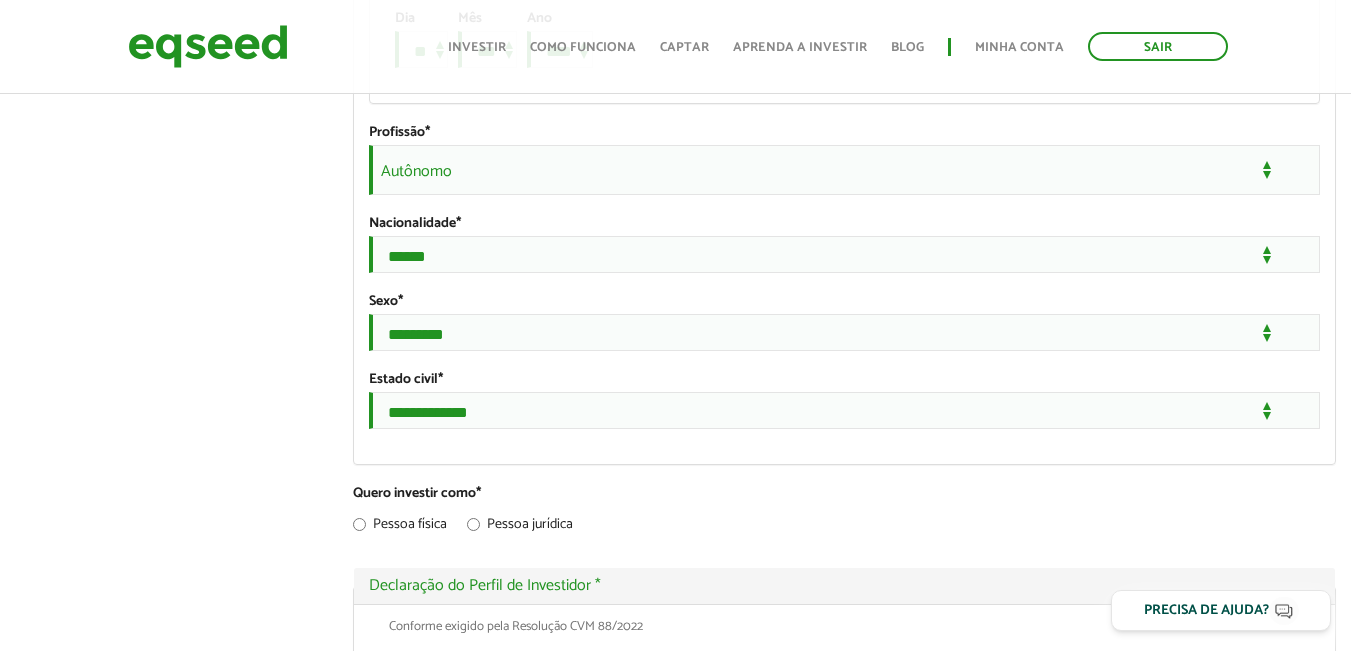click on "Autônomo" at bounding box center [844, 170] 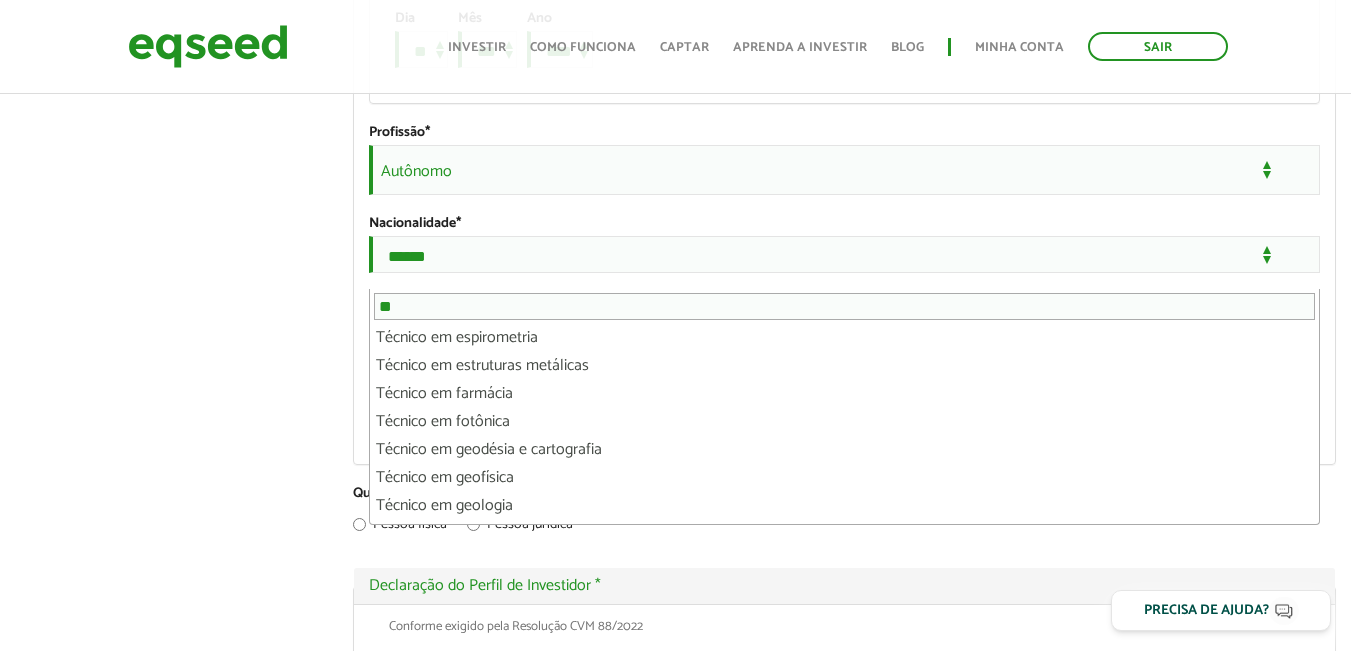 scroll, scrollTop: 0, scrollLeft: 0, axis: both 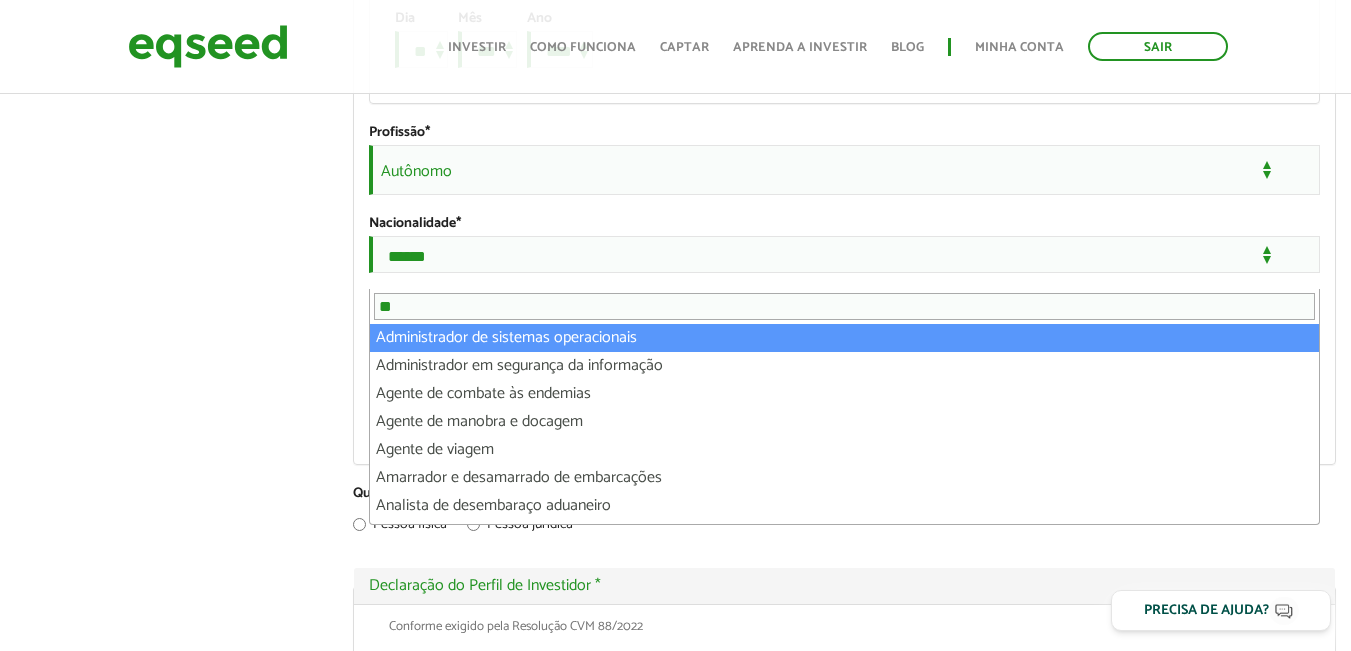 type on "*" 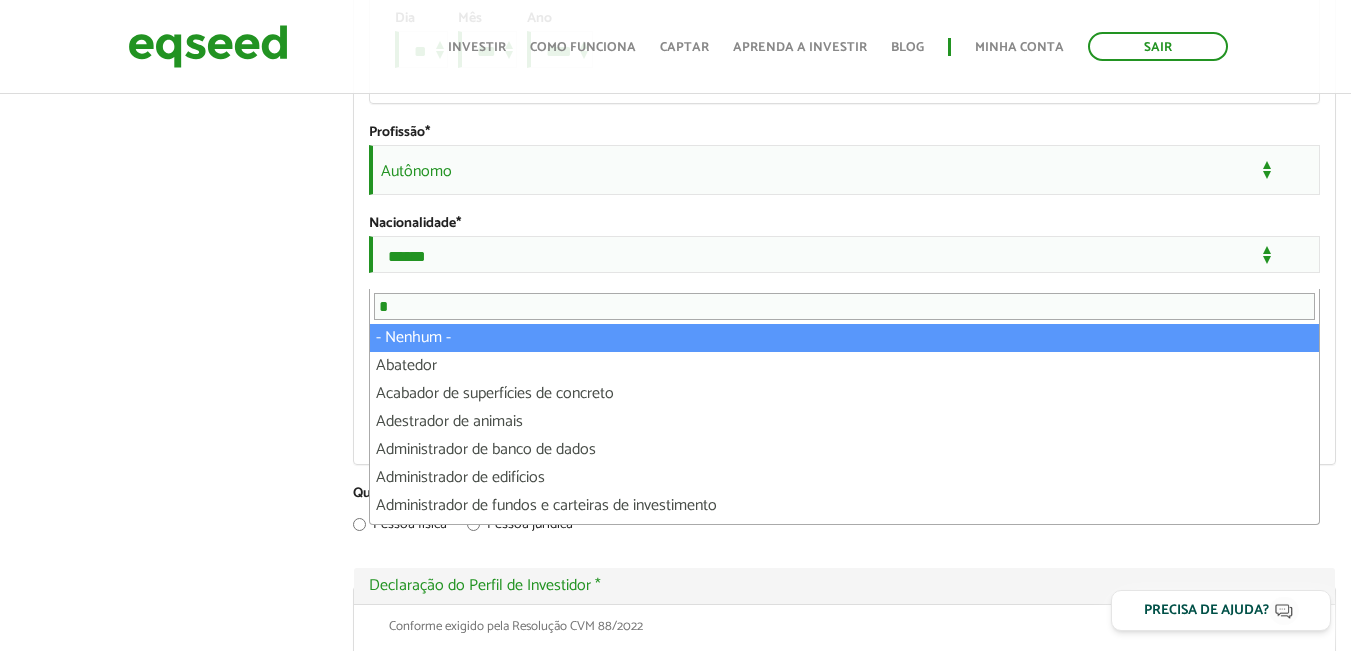 type 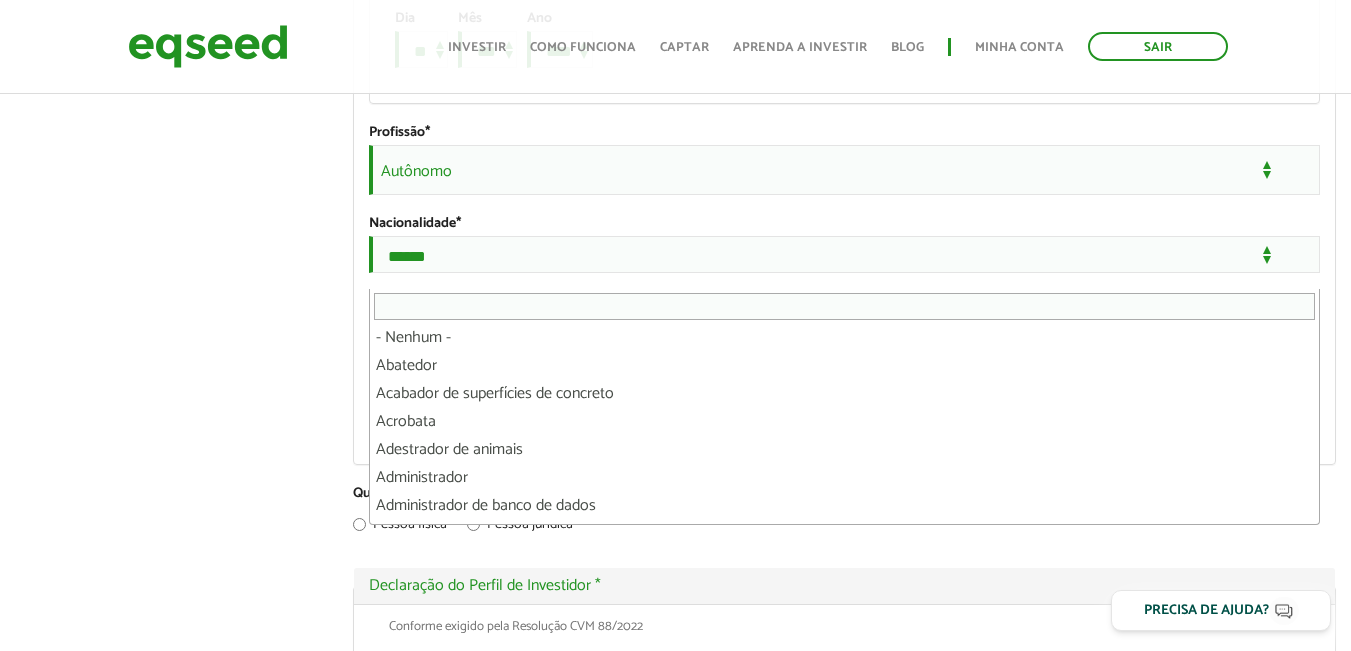 scroll, scrollTop: 3920, scrollLeft: 0, axis: vertical 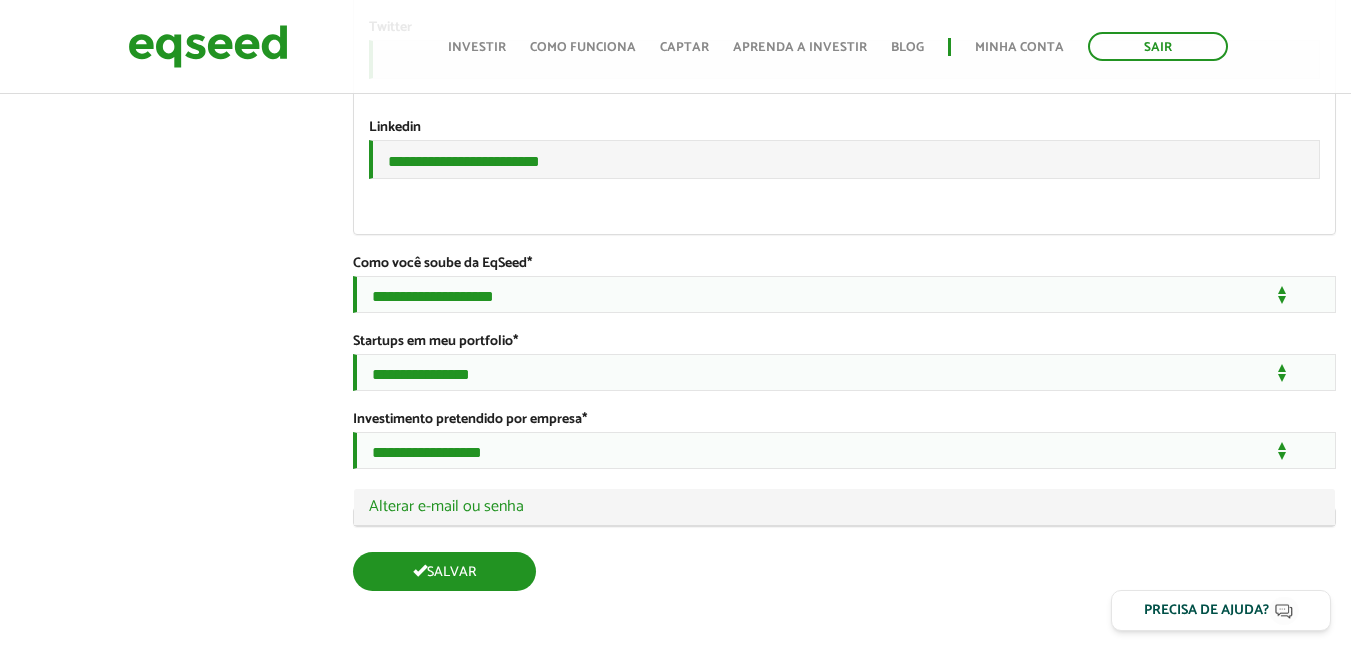 click on "Salvar" at bounding box center [444, 571] 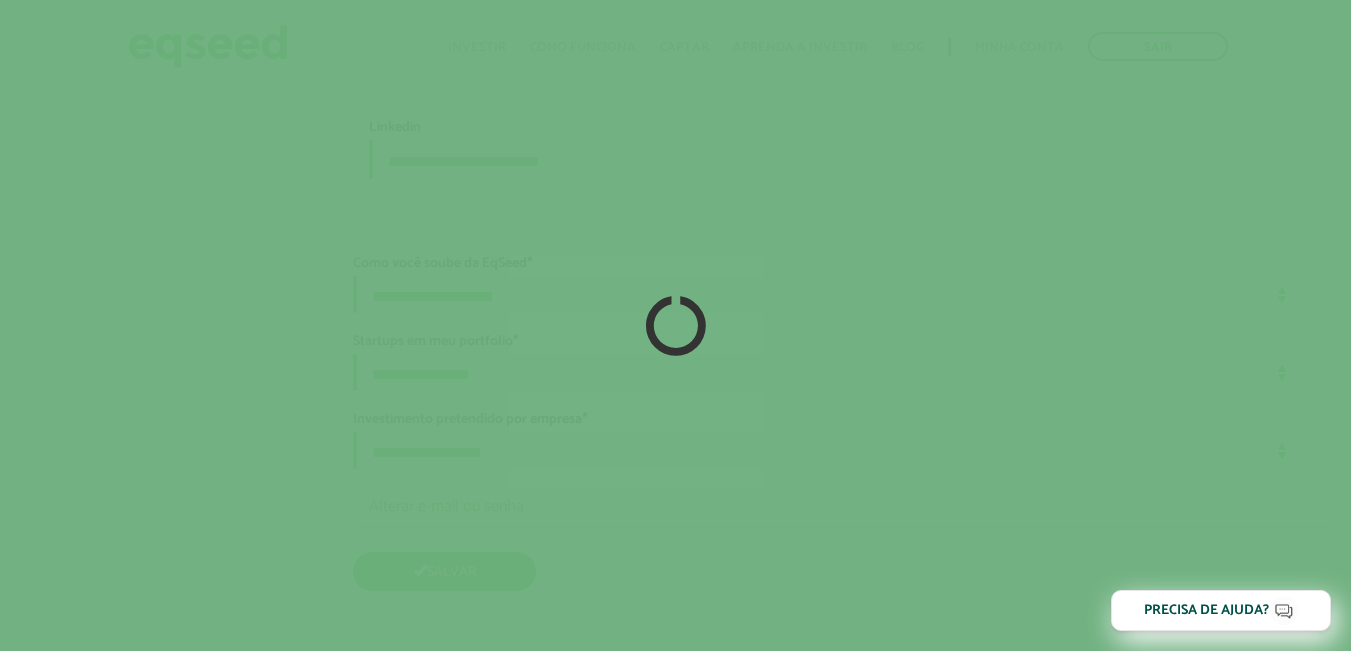 type on "Salvar" 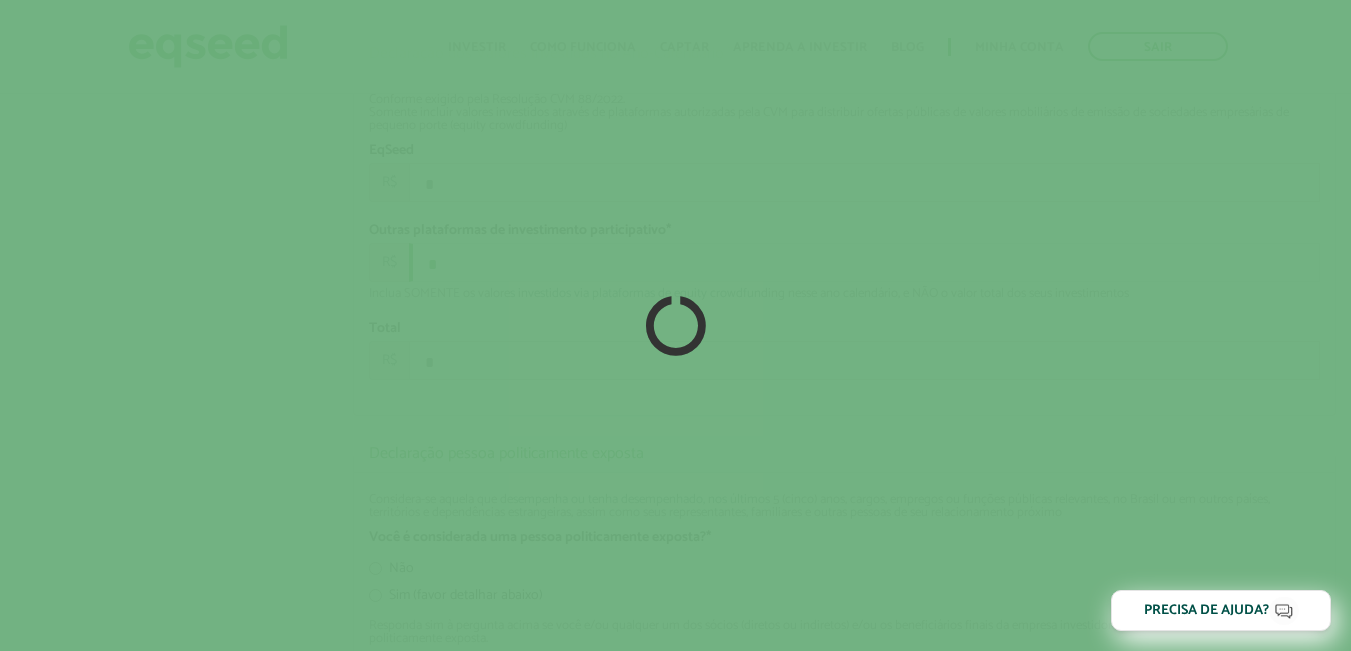 scroll, scrollTop: 2333, scrollLeft: 0, axis: vertical 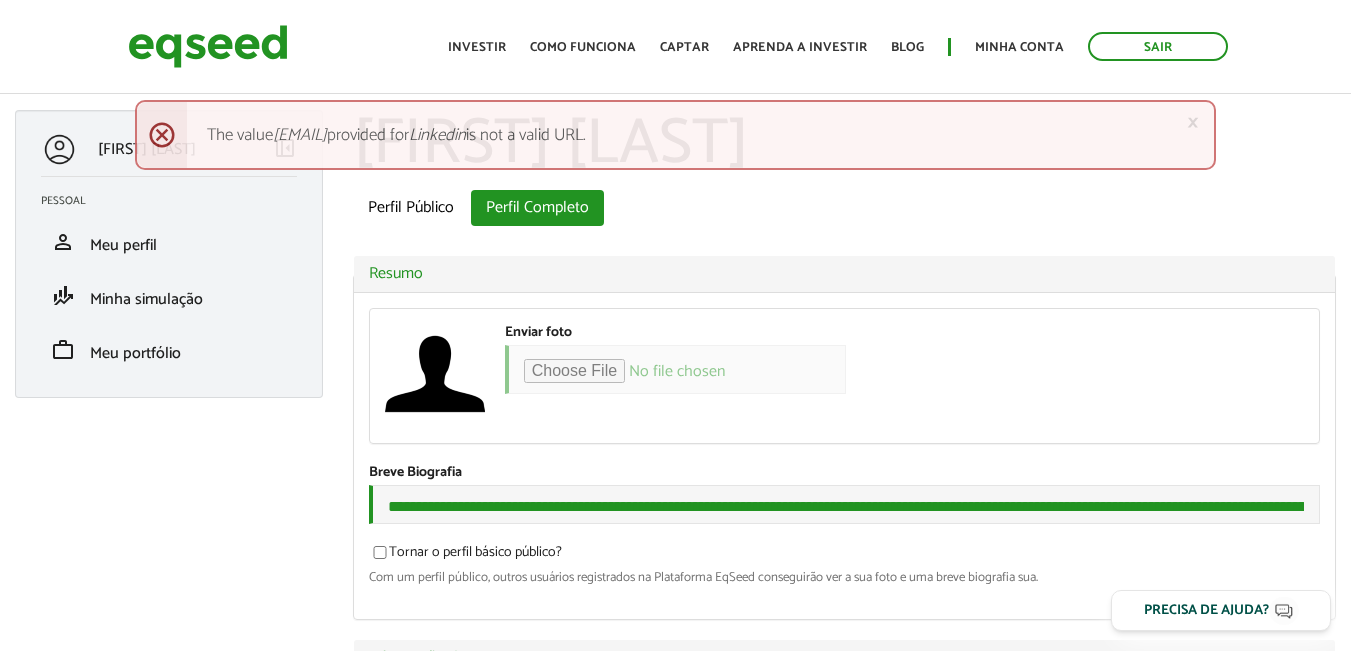 click on "×
Menssagem de erro
The value  [EMAIL]  provided for  Linkedin  is not a valid URL." at bounding box center (675, 135) 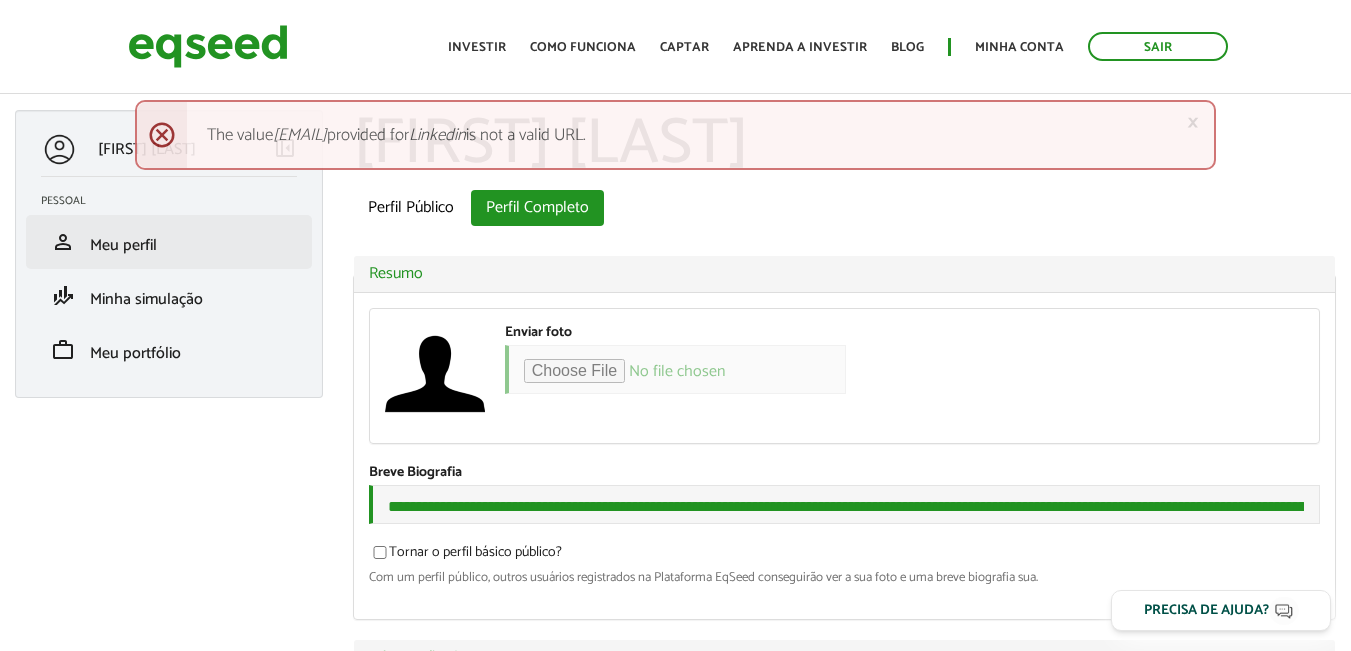 click on "person Meu perfil" at bounding box center (169, 242) 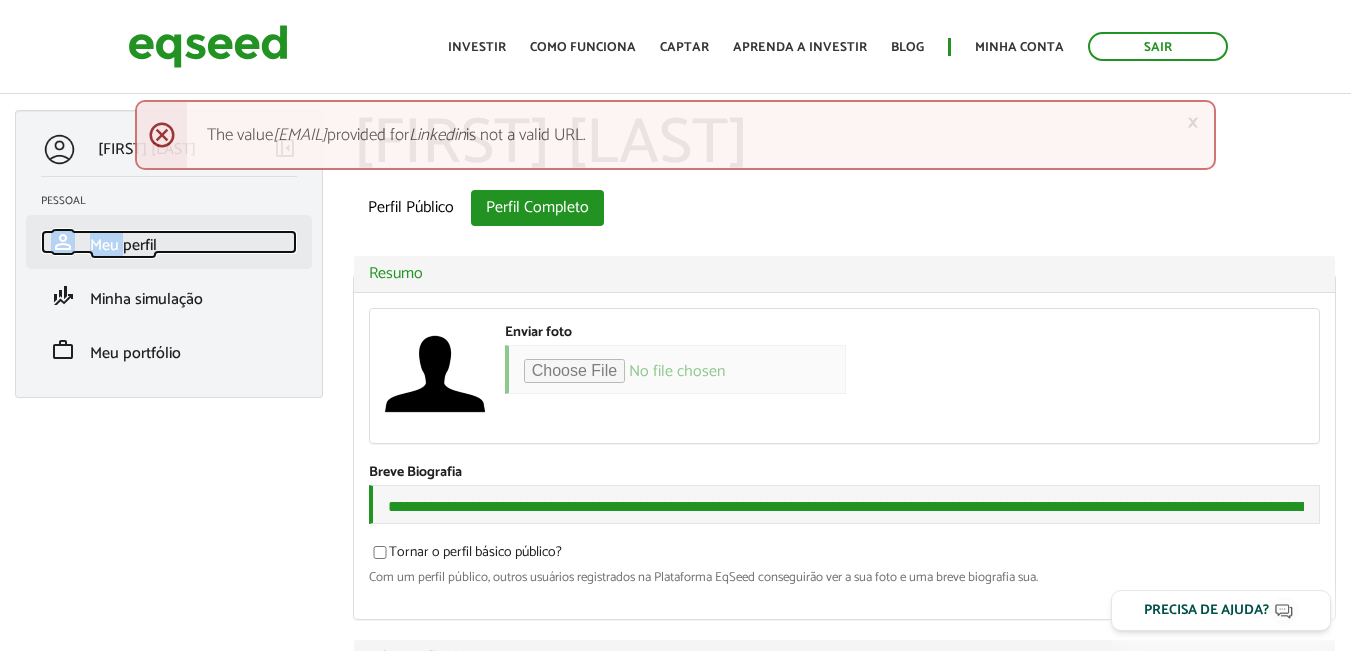 click on "Meu perfil" at bounding box center [123, 245] 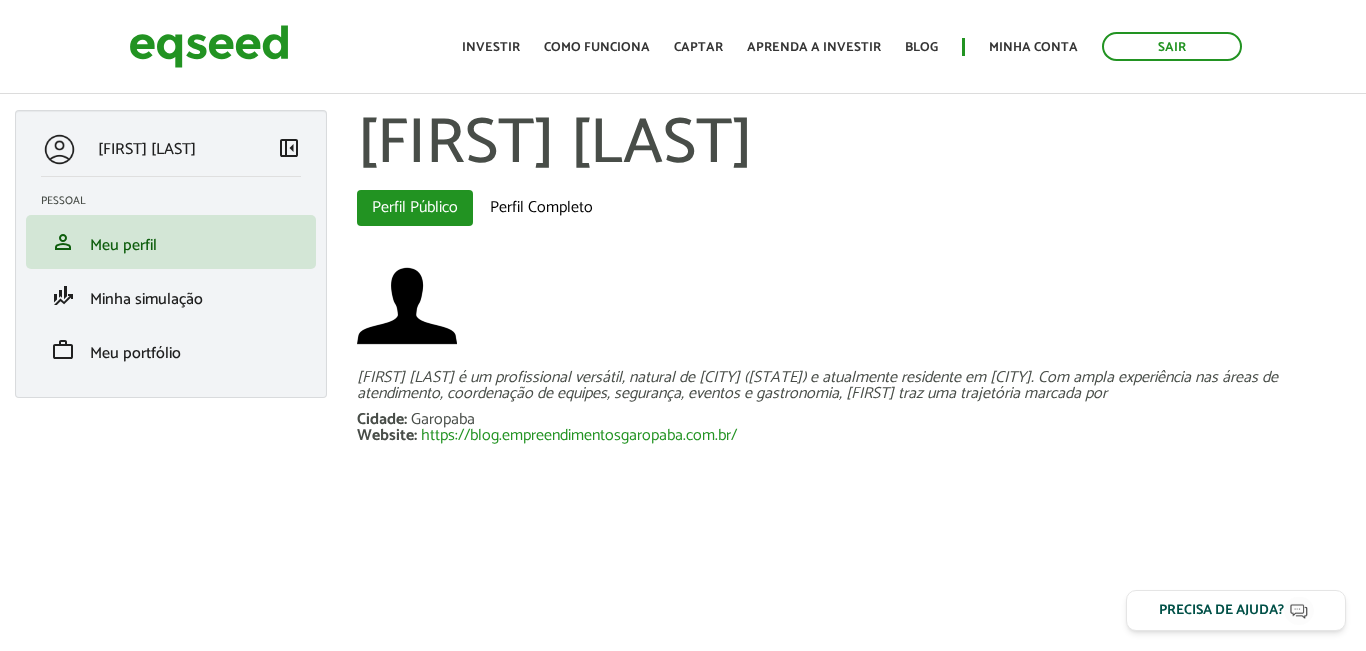 scroll, scrollTop: 0, scrollLeft: 0, axis: both 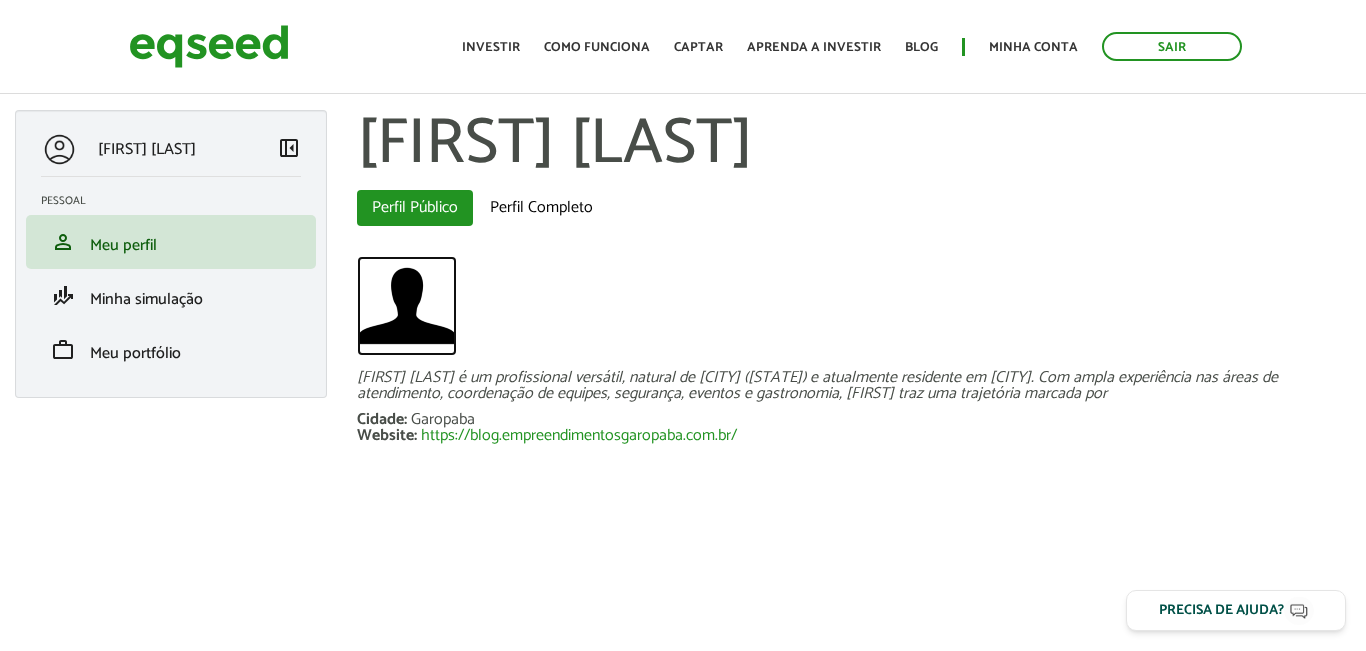click at bounding box center (407, 306) 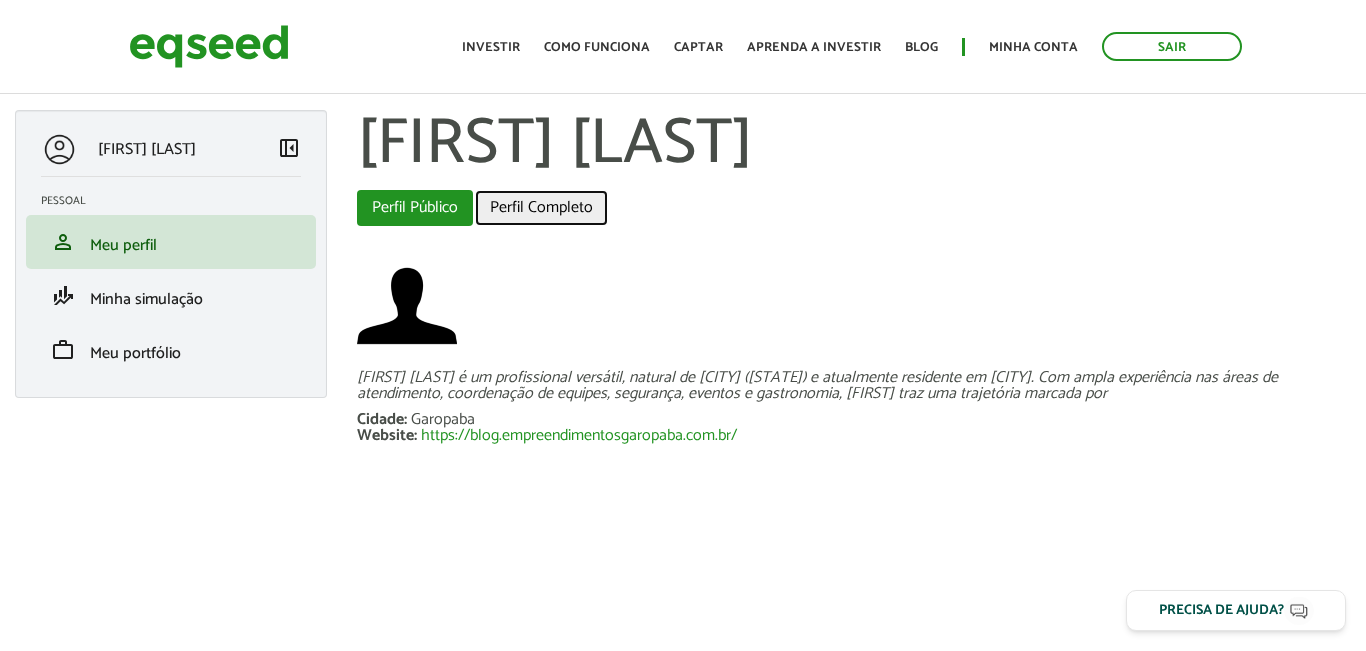 click on "Perfil Completo" at bounding box center (541, 208) 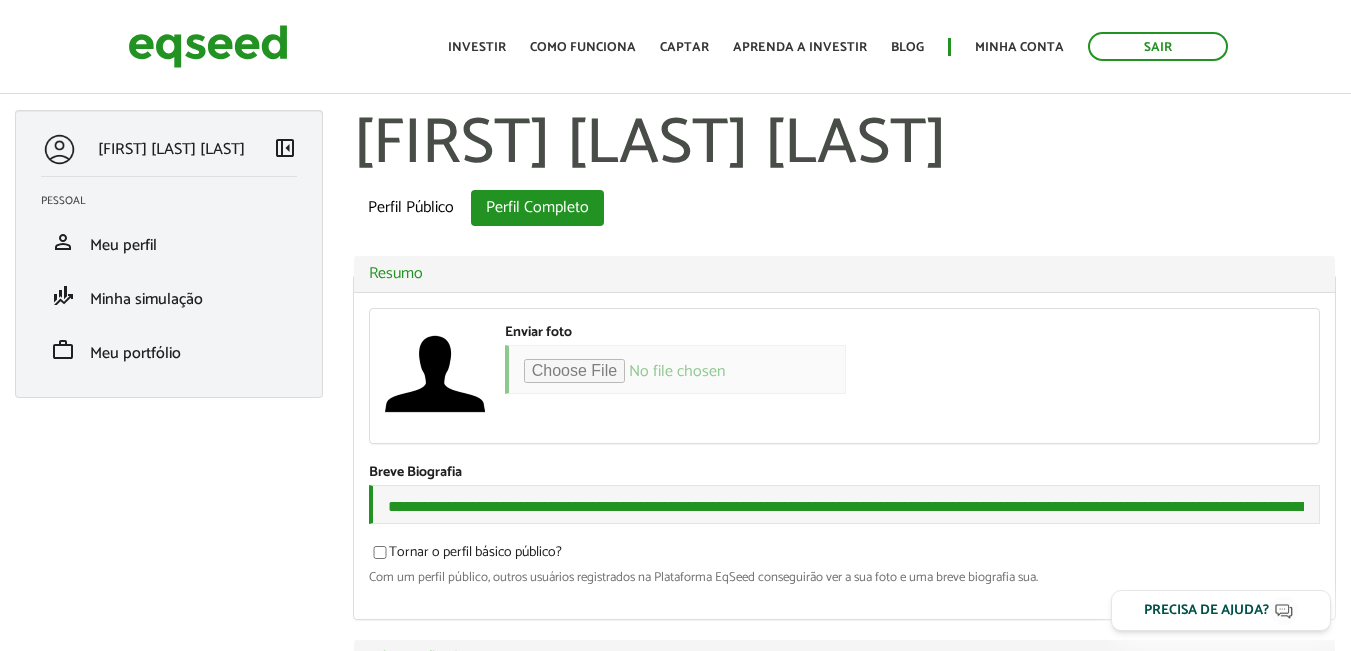 scroll, scrollTop: 0, scrollLeft: 0, axis: both 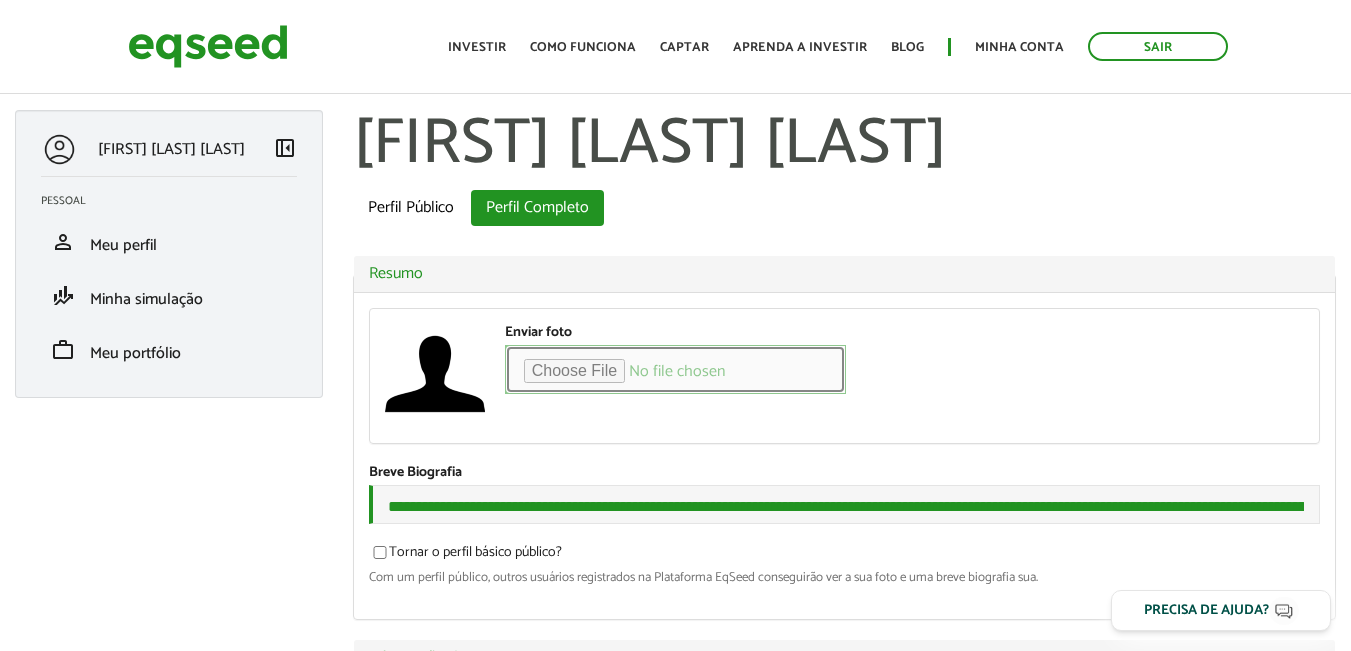 type on "**********" 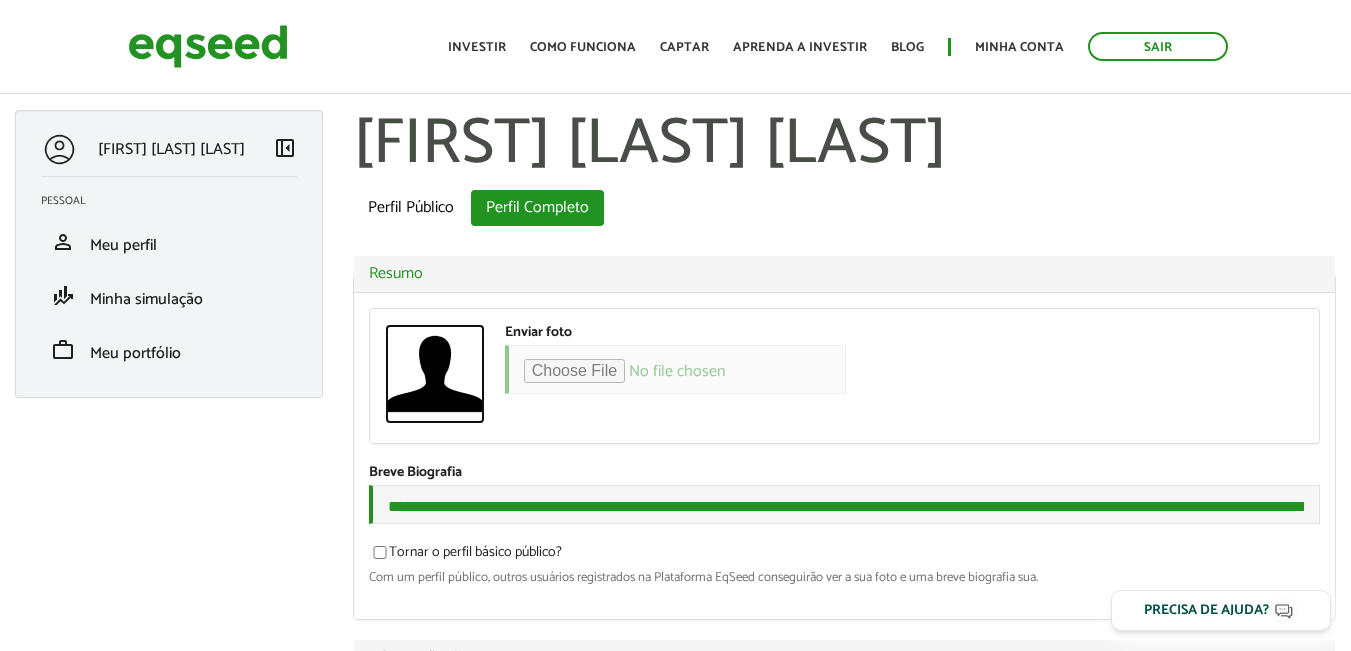 click at bounding box center (435, 374) 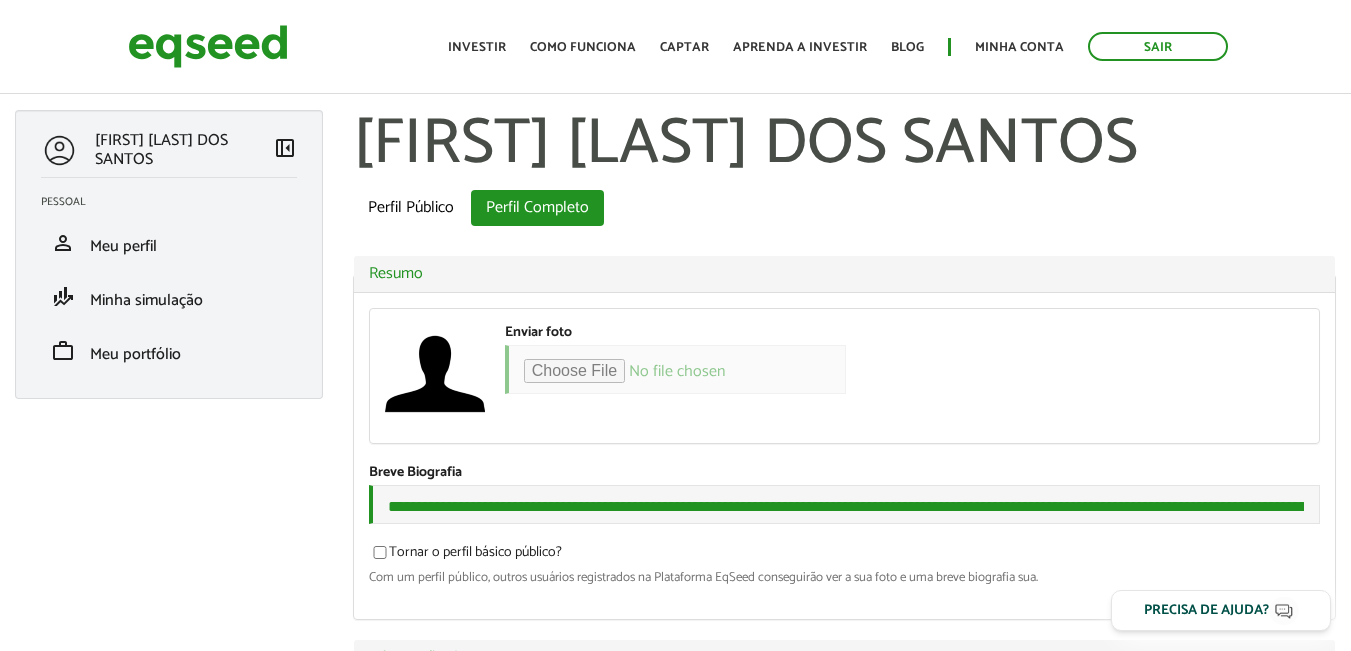 scroll, scrollTop: 0, scrollLeft: 0, axis: both 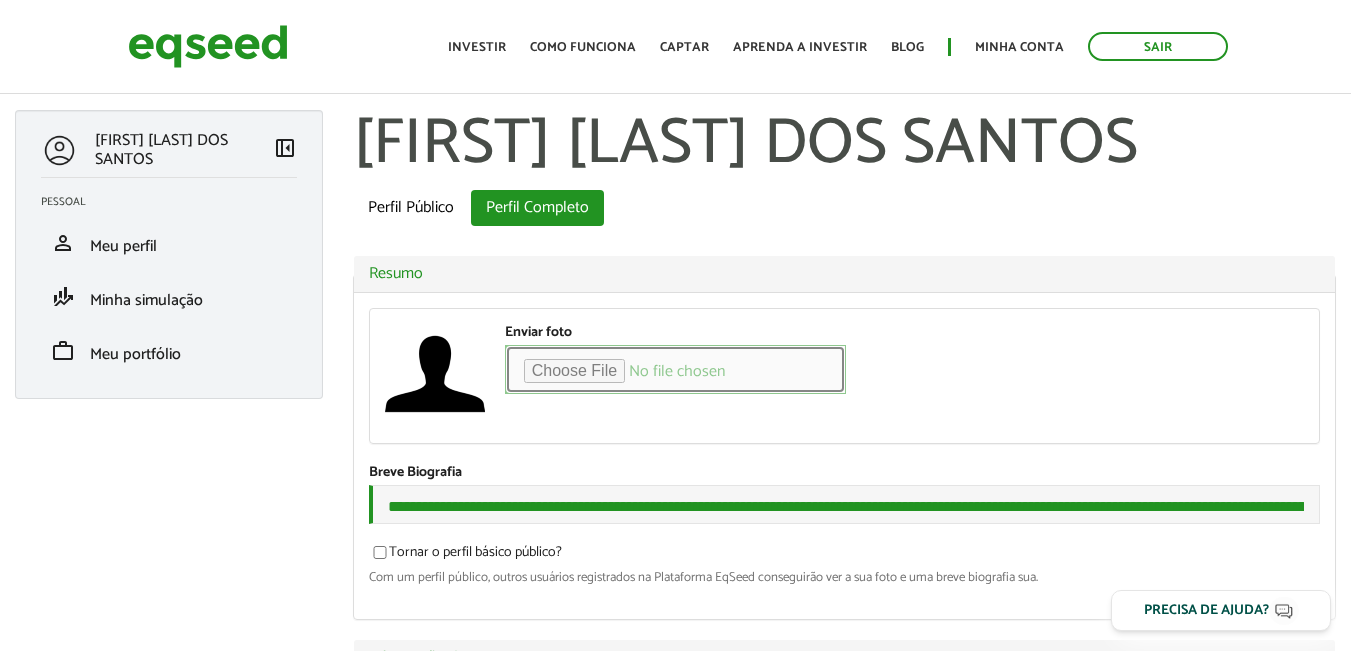 type on "**********" 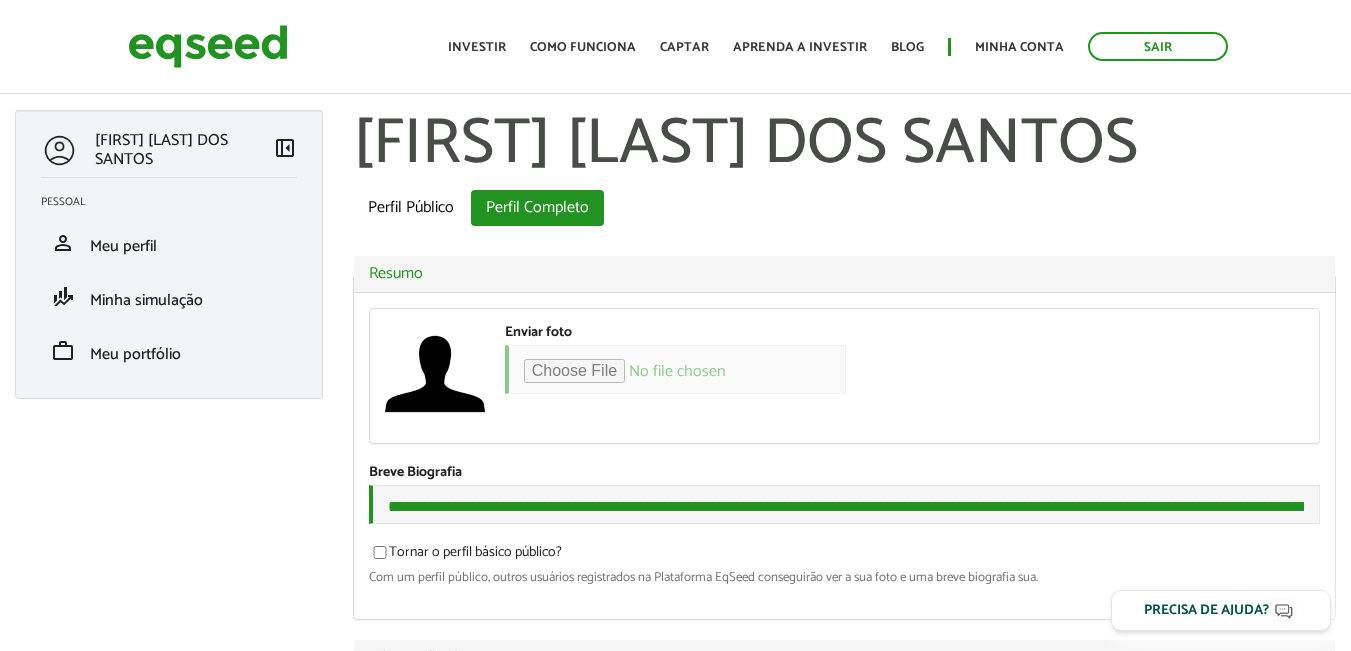 click on "Enviar foto
Seu rosto virtual ou imagem. Imagens maiores que 1024x1024 pixels serão reduzidas." at bounding box center (844, 376) 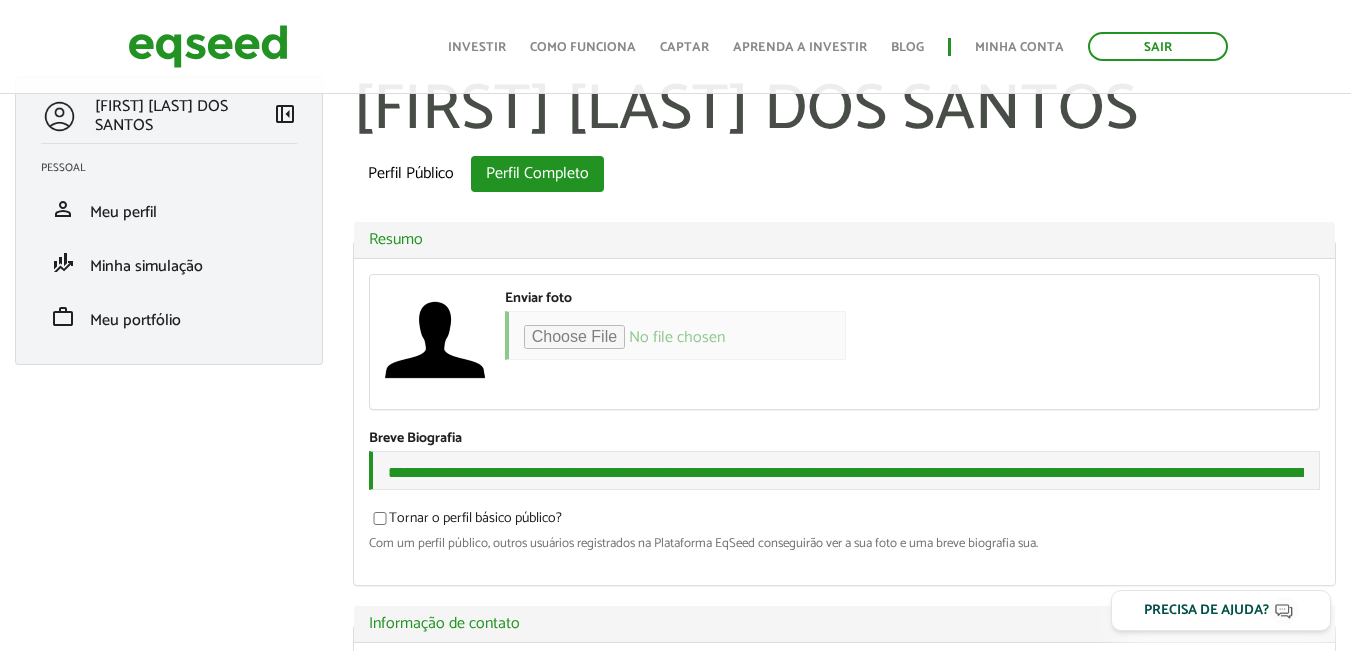 scroll, scrollTop: 0, scrollLeft: 0, axis: both 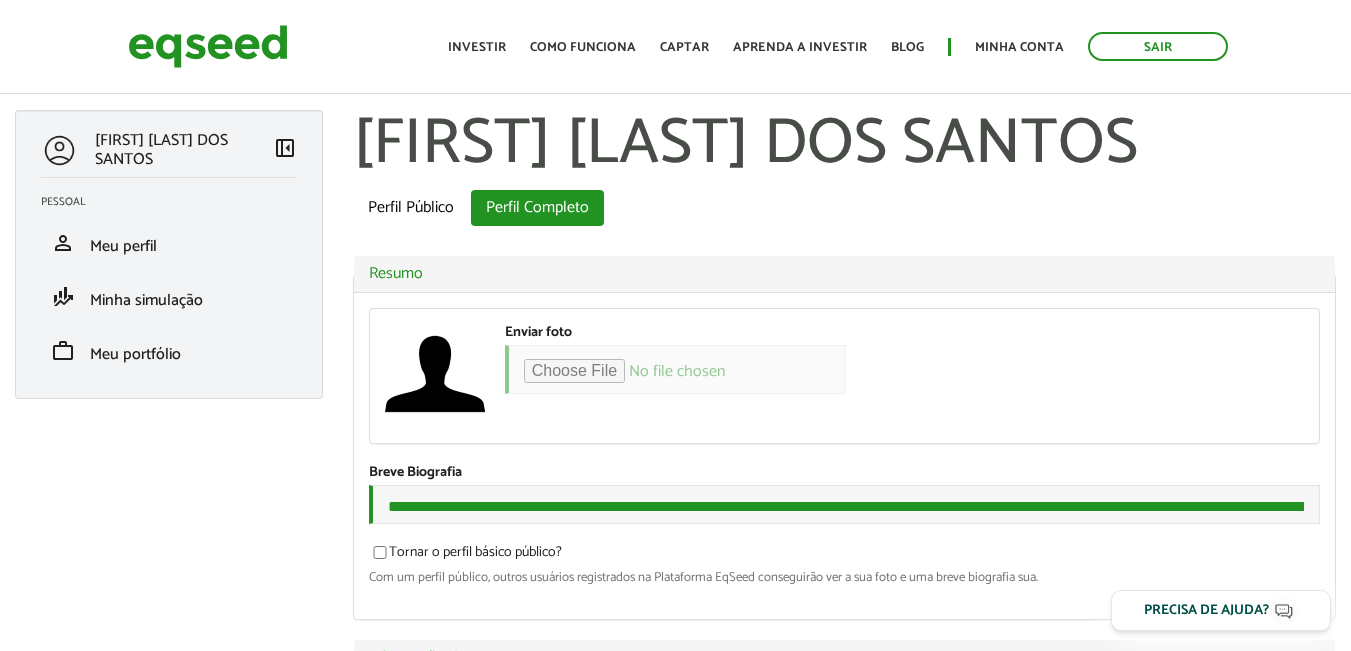 click on "Enviar foto
Seu rosto virtual ou imagem. Imagens maiores que 1024x1024 pixels serão reduzidas." at bounding box center [844, 376] 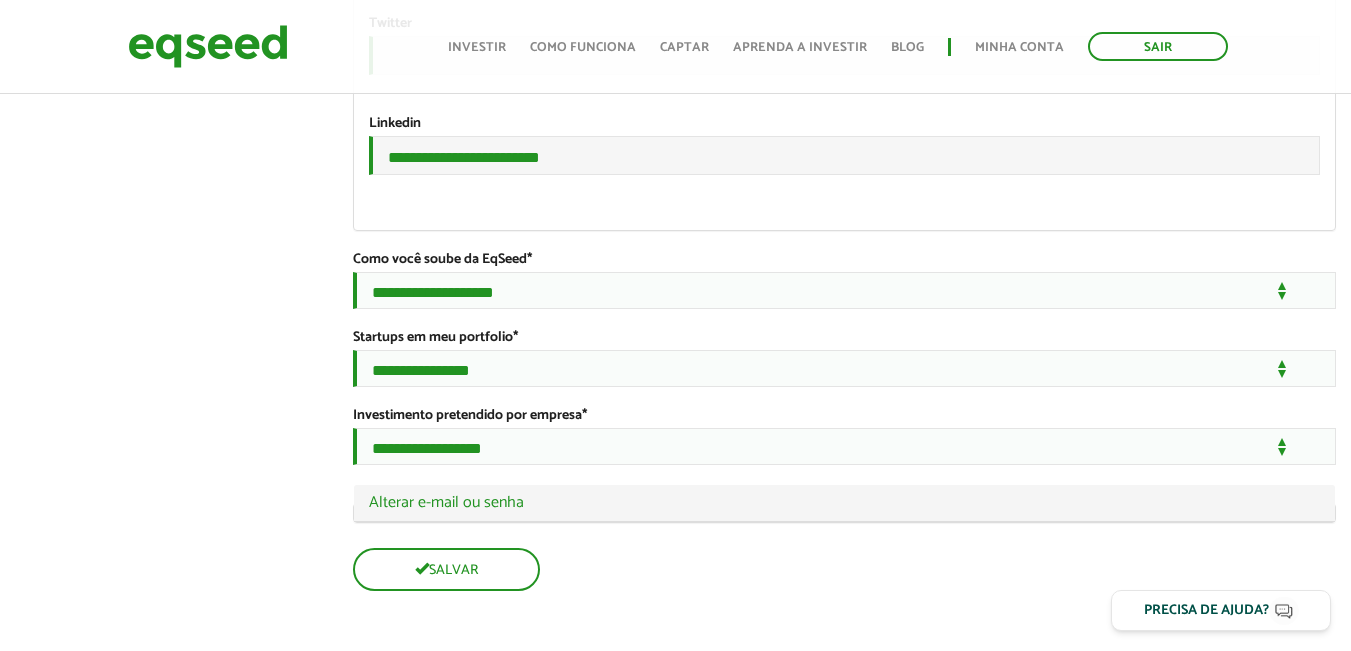 scroll, scrollTop: 3577, scrollLeft: 0, axis: vertical 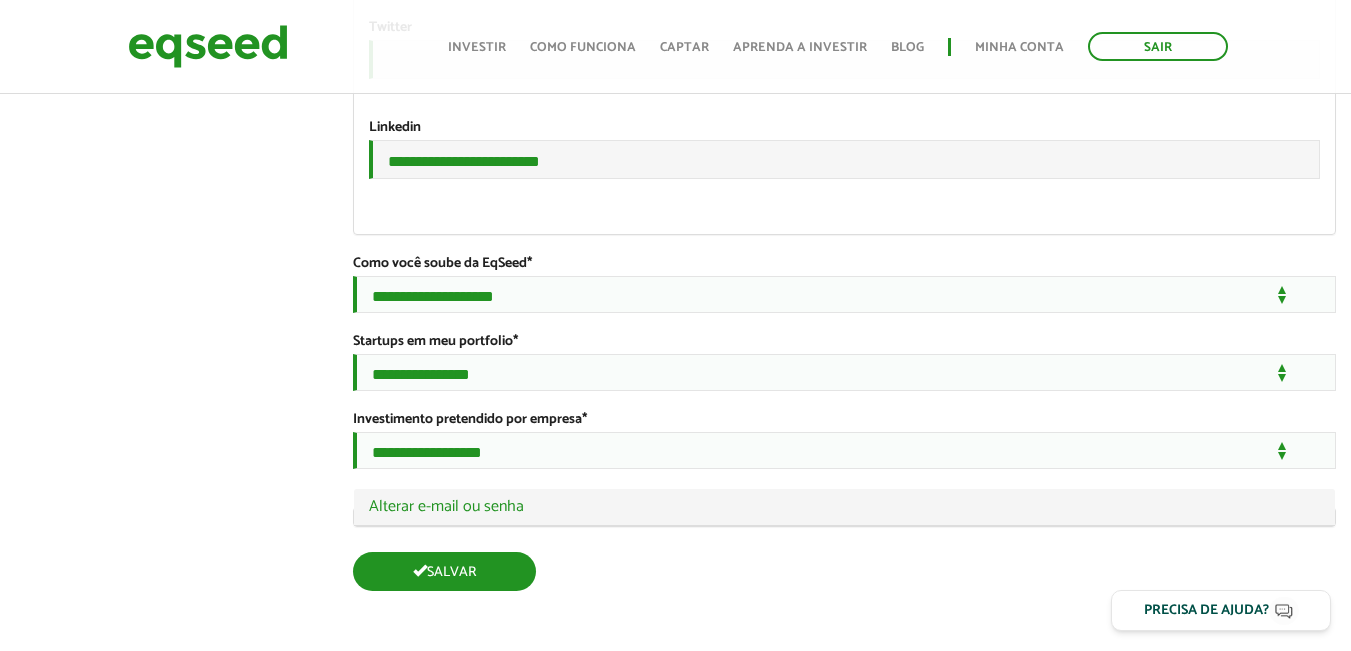 click on "Salvar" at bounding box center (444, 571) 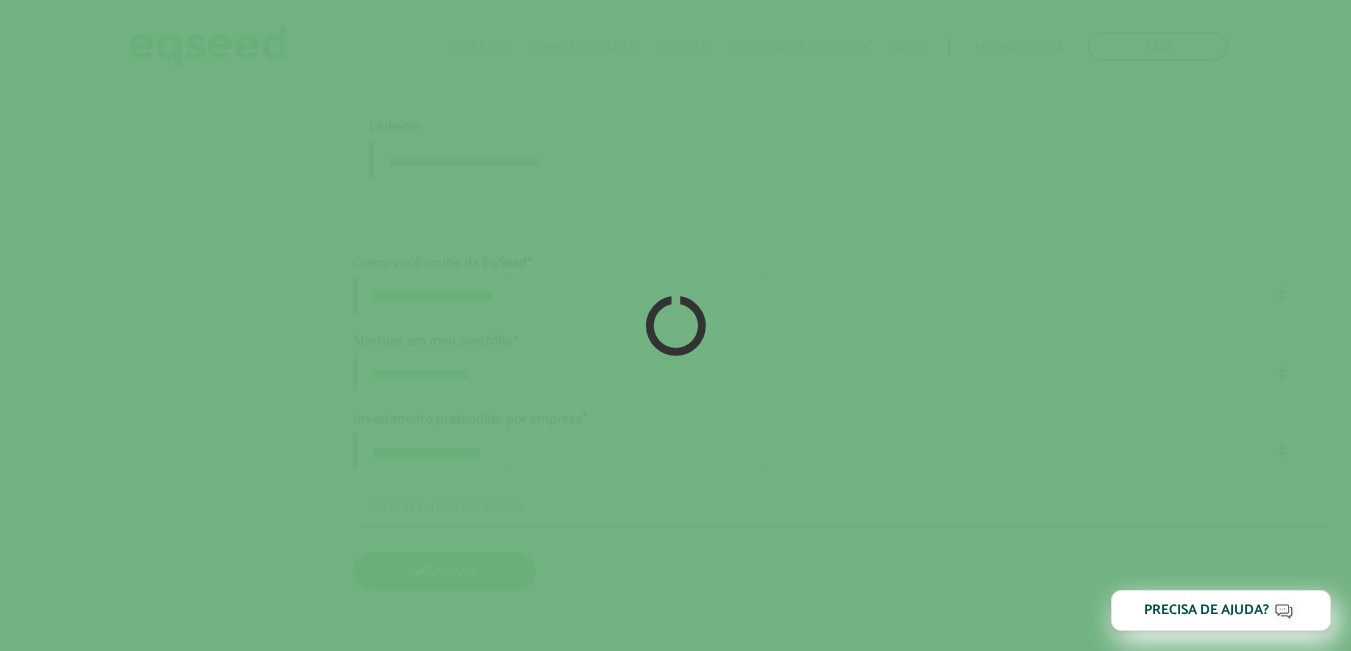 scroll, scrollTop: 3573, scrollLeft: 0, axis: vertical 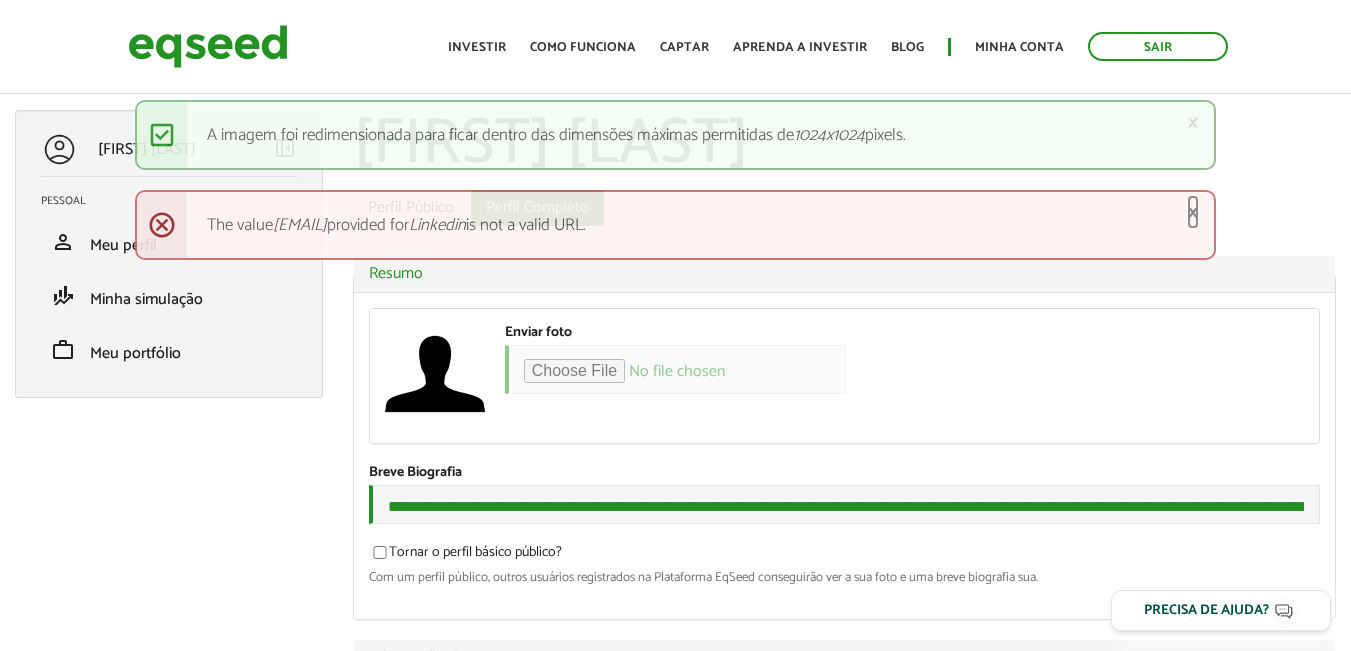 click on "×" at bounding box center (1193, 212) 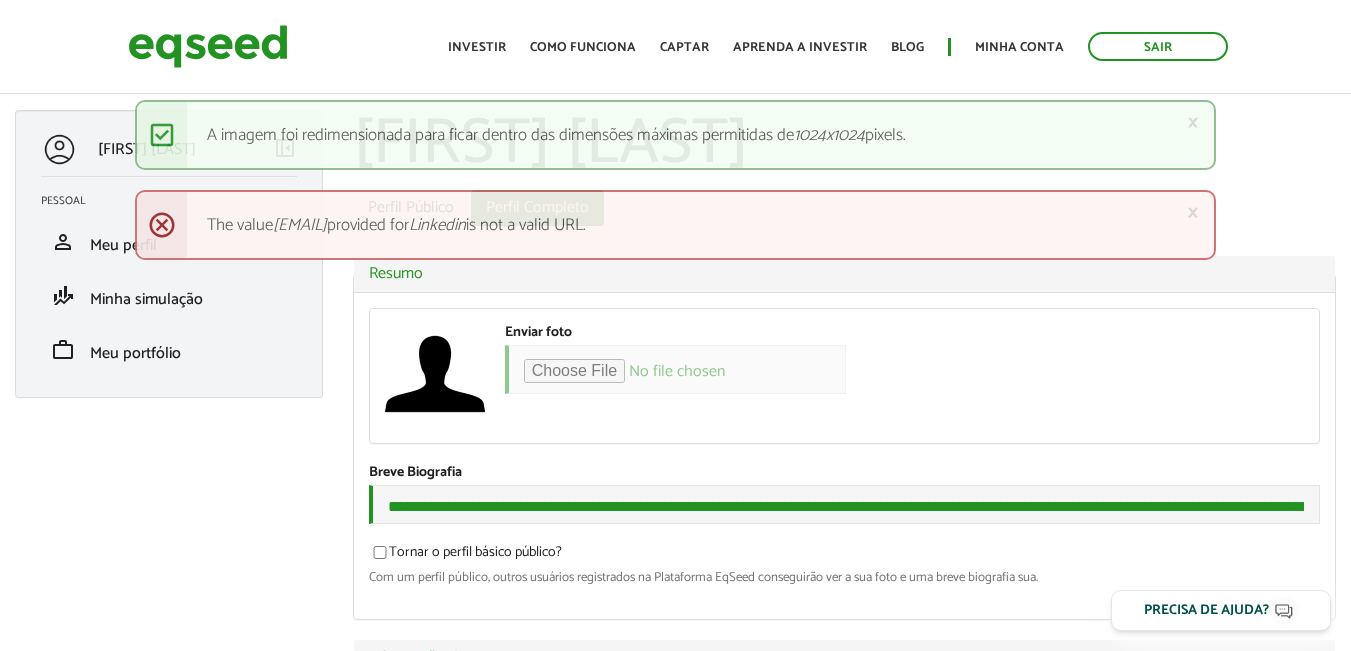 scroll, scrollTop: 0, scrollLeft: 0, axis: both 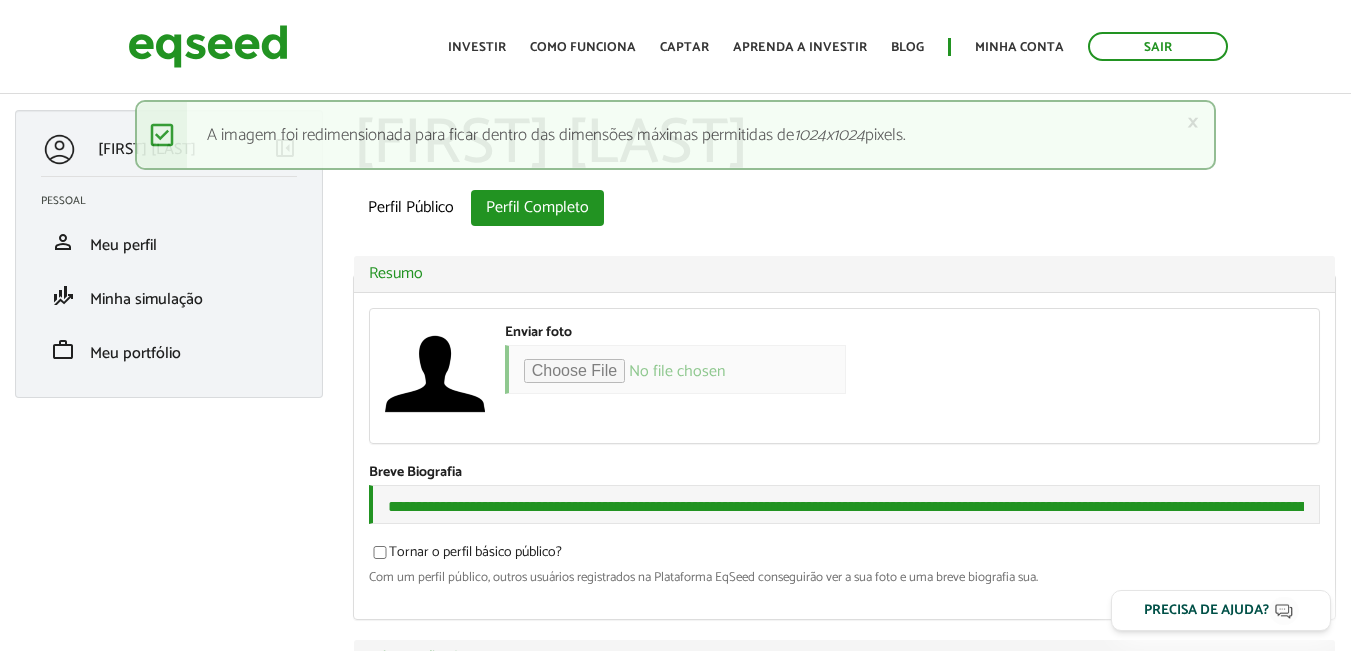 click on "Perfil Público
Perfil Completo (aba ativa)" at bounding box center [844, 208] 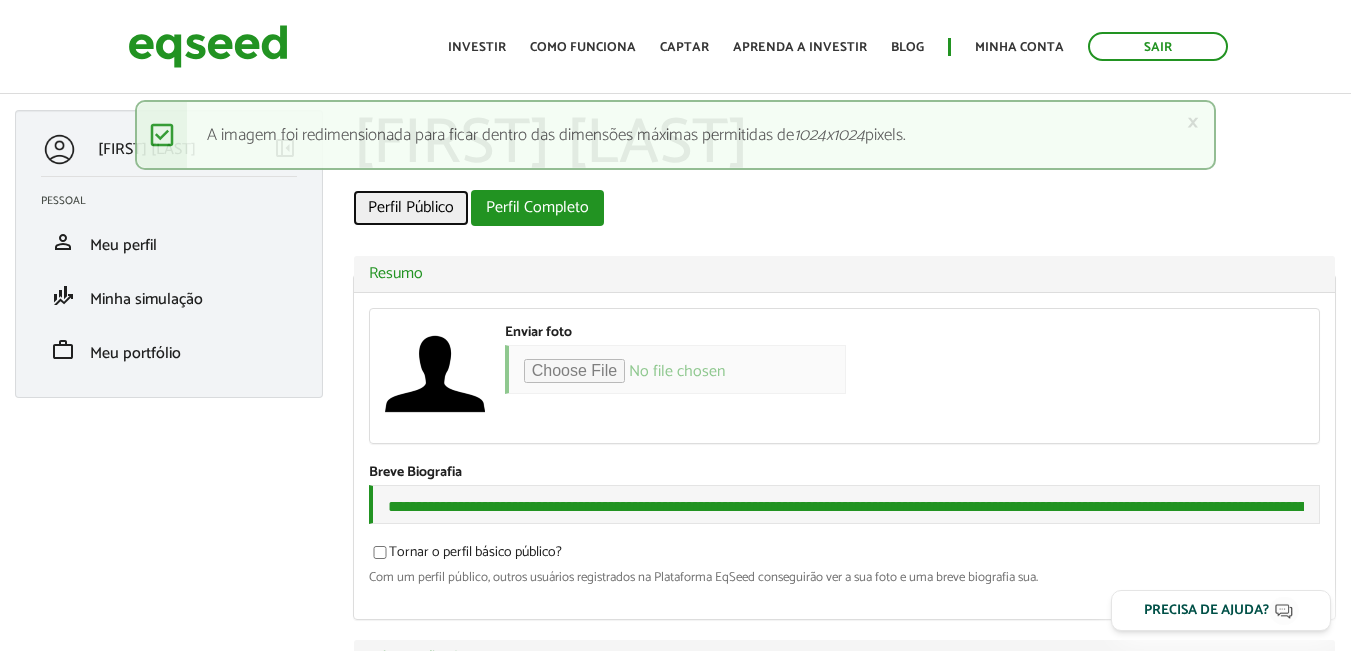 click on "Perfil Público" at bounding box center (411, 208) 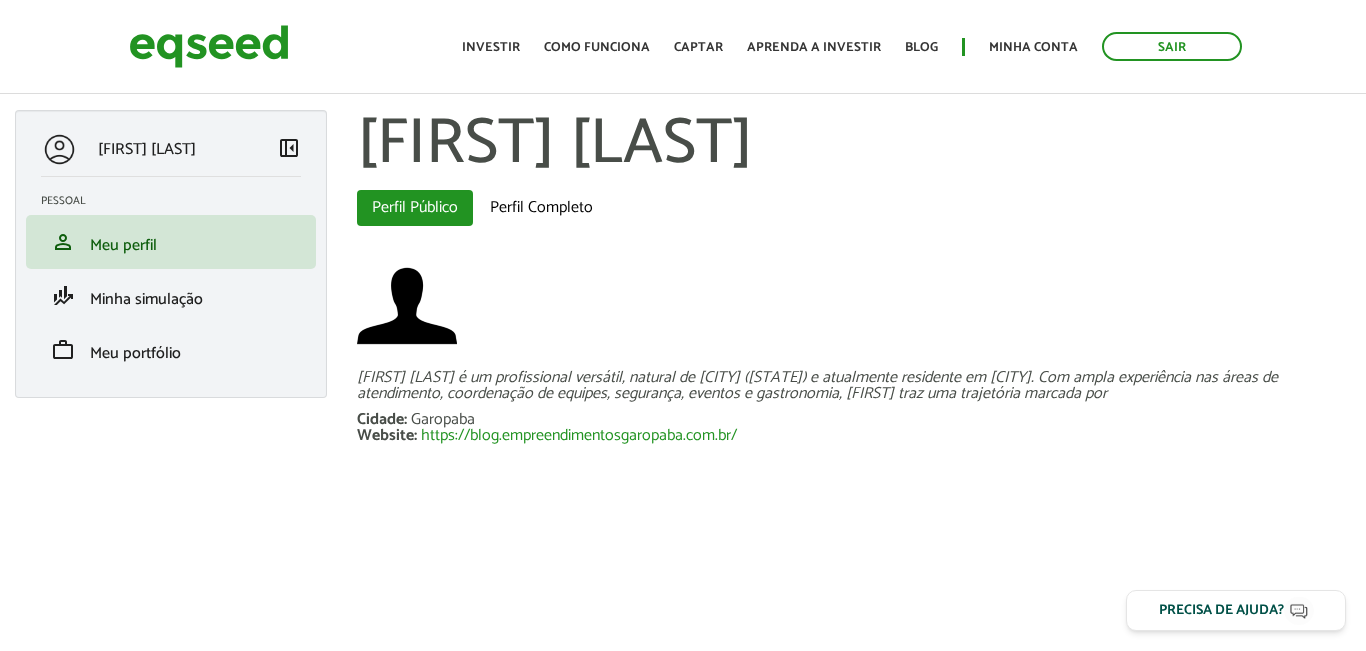 scroll, scrollTop: 0, scrollLeft: 0, axis: both 